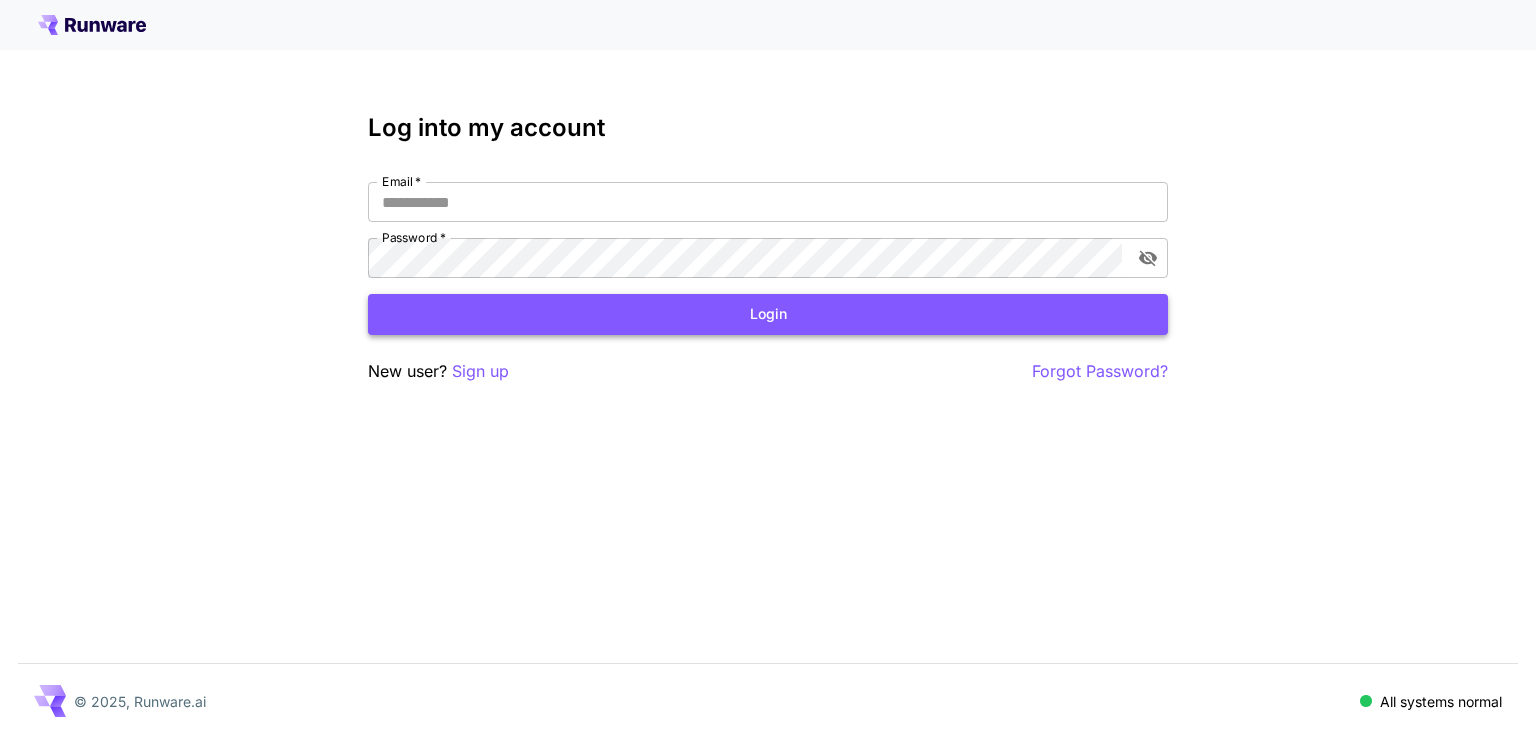 scroll, scrollTop: 0, scrollLeft: 0, axis: both 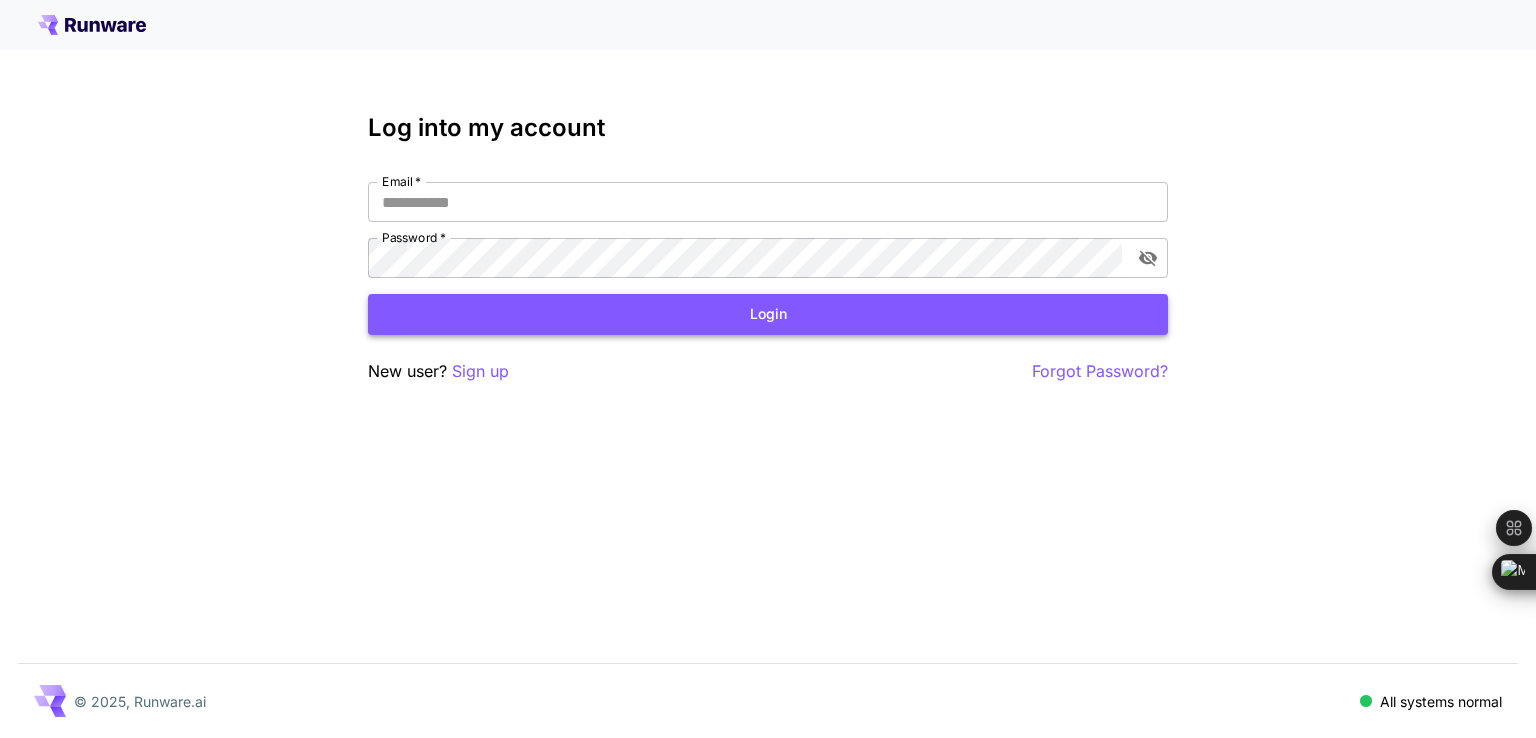 type on "**********" 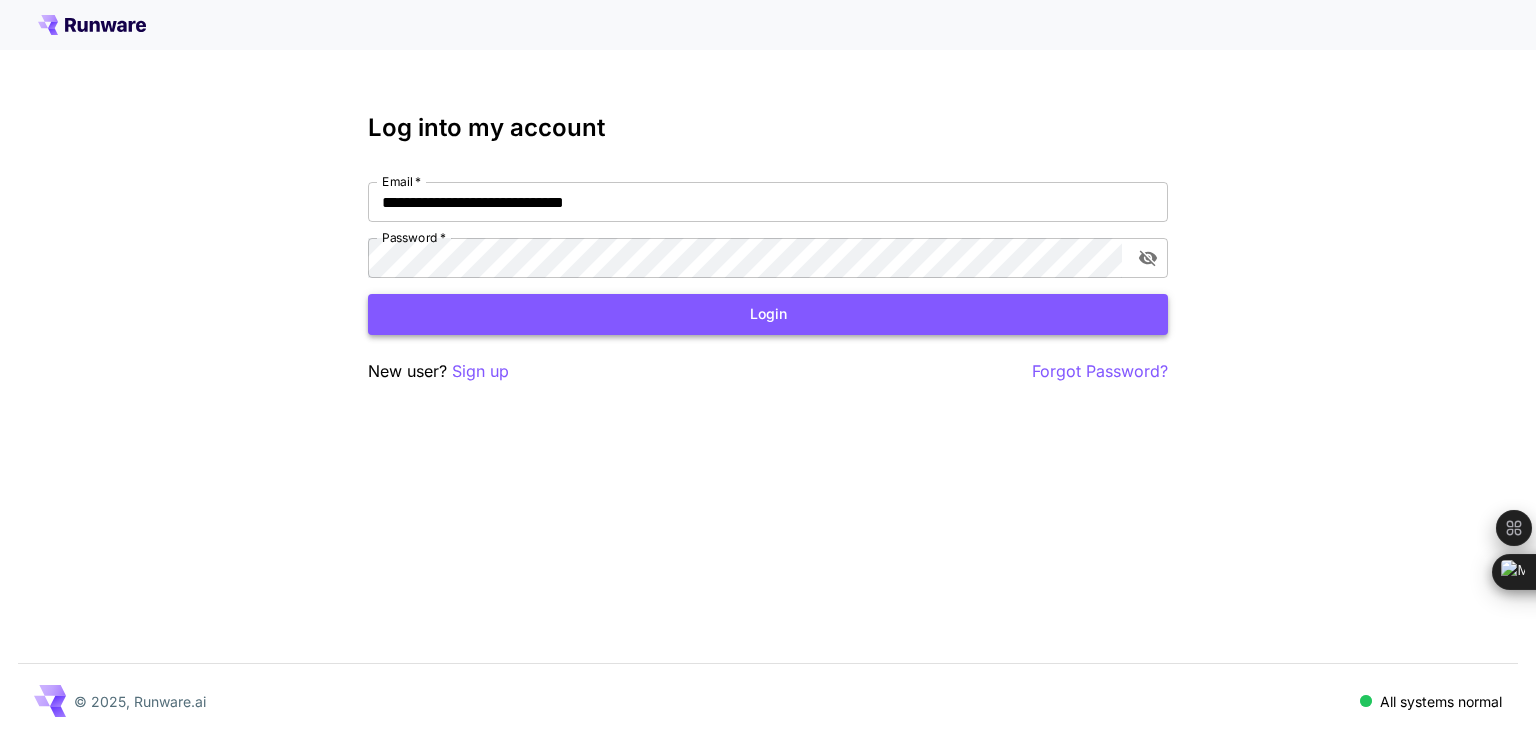 click on "Login" at bounding box center [768, 314] 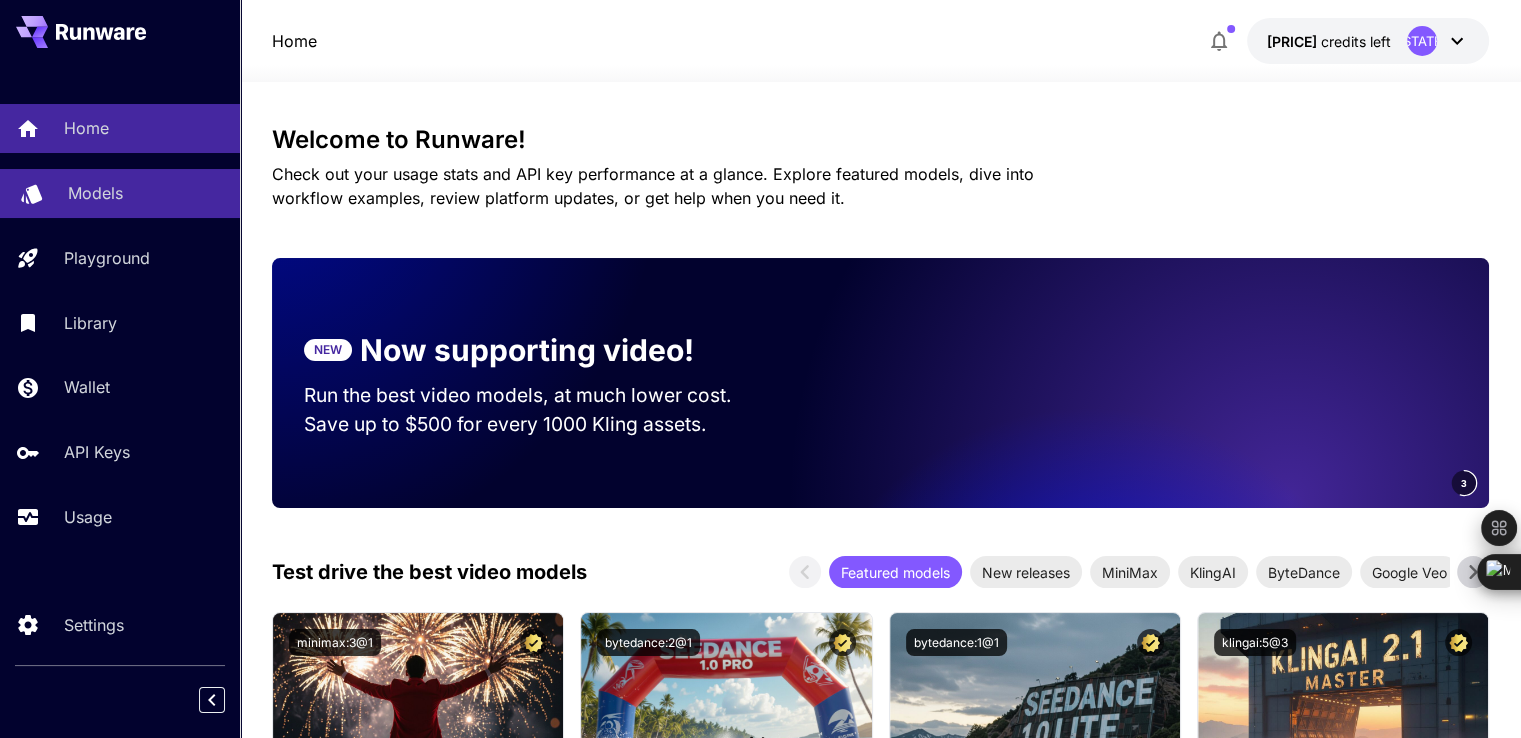 click on "Models" at bounding box center [95, 193] 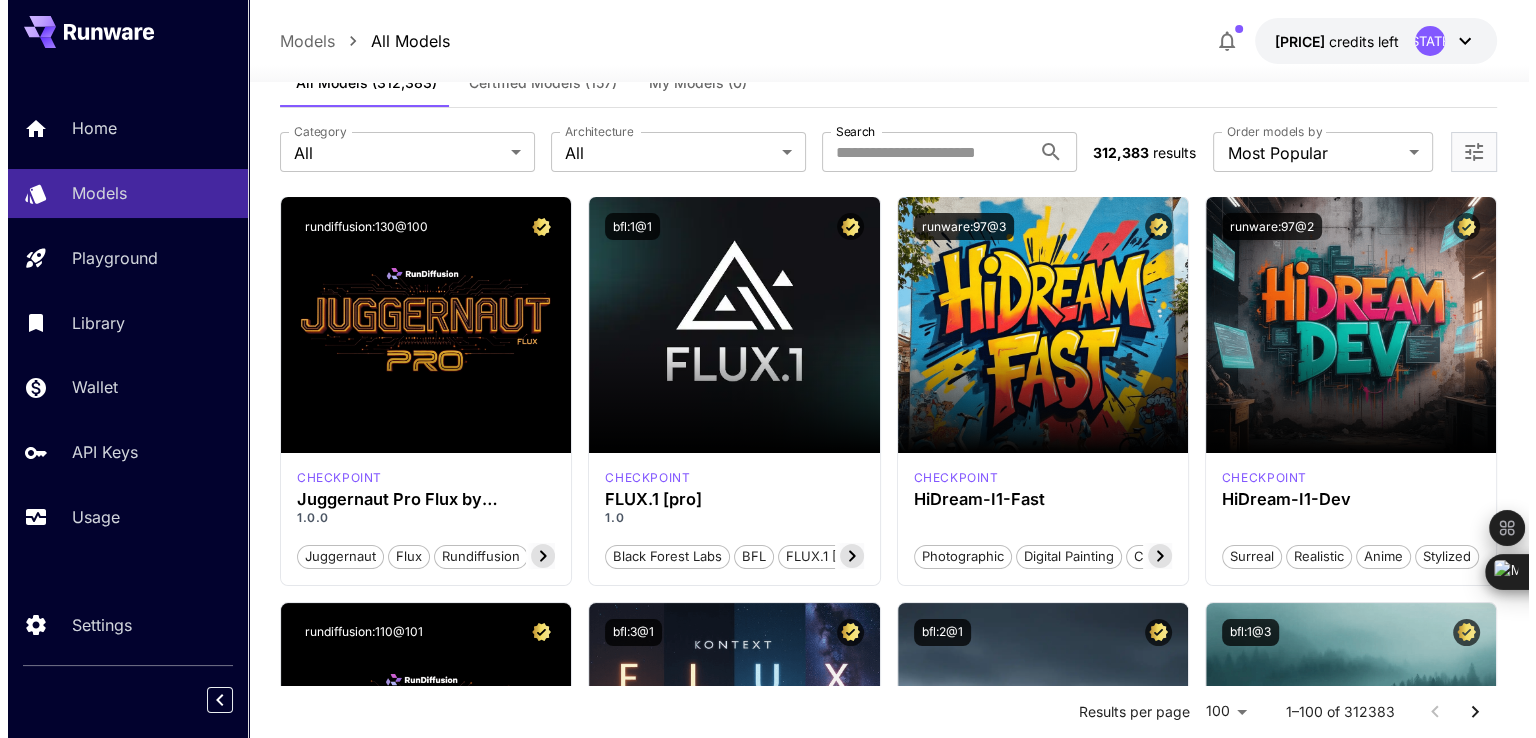 scroll, scrollTop: 0, scrollLeft: 0, axis: both 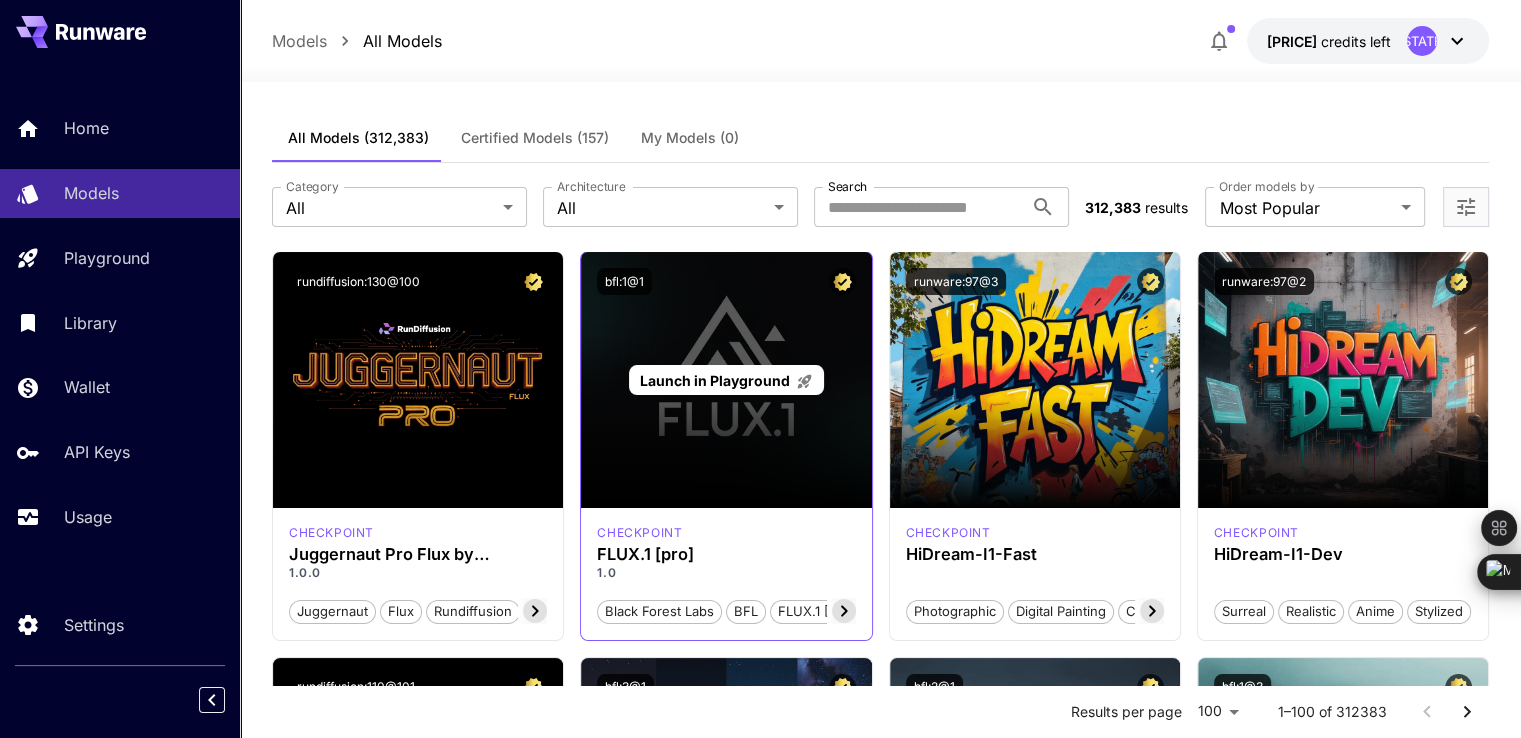 click on "Launch in Playground" at bounding box center (715, 380) 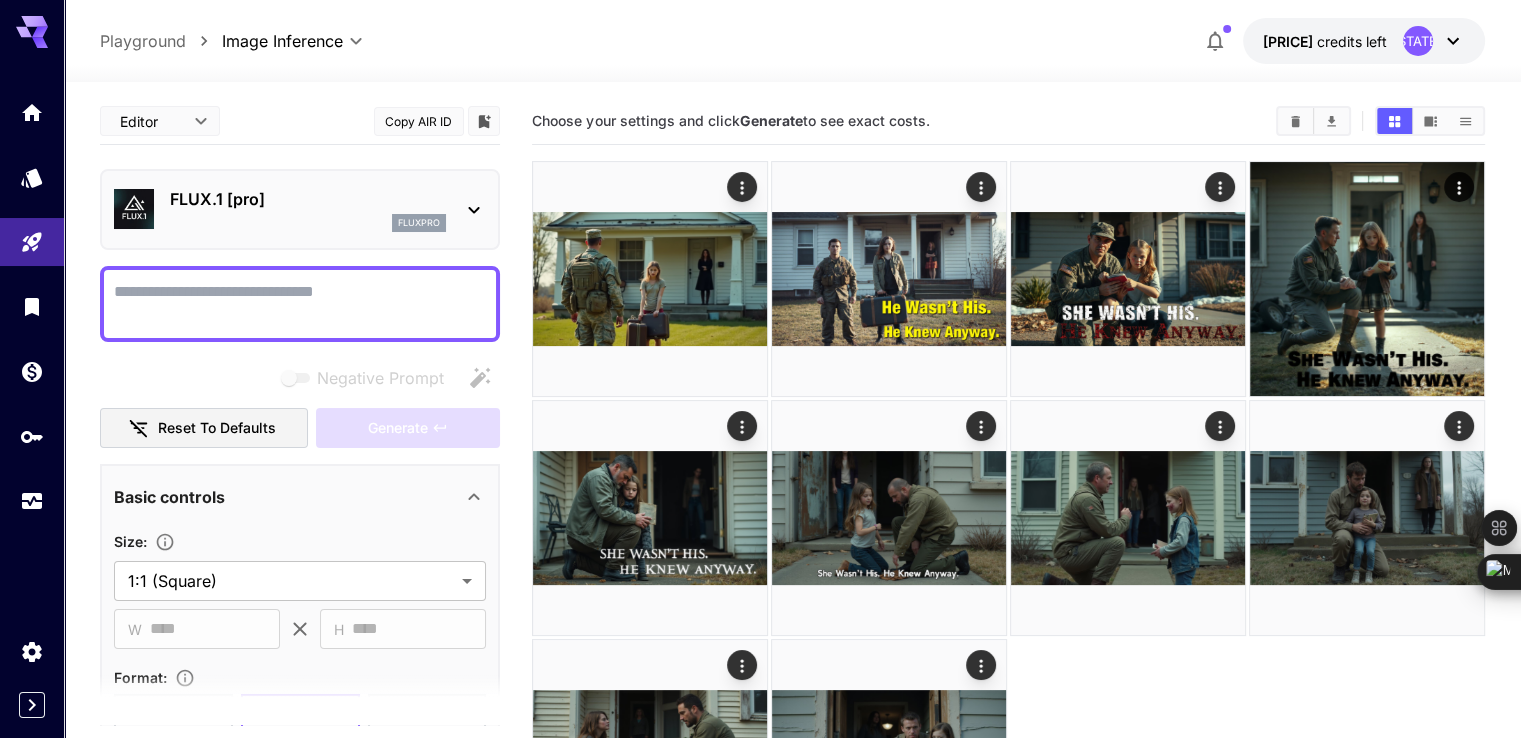 click on "FLUX.1 [pro]" at bounding box center (308, 199) 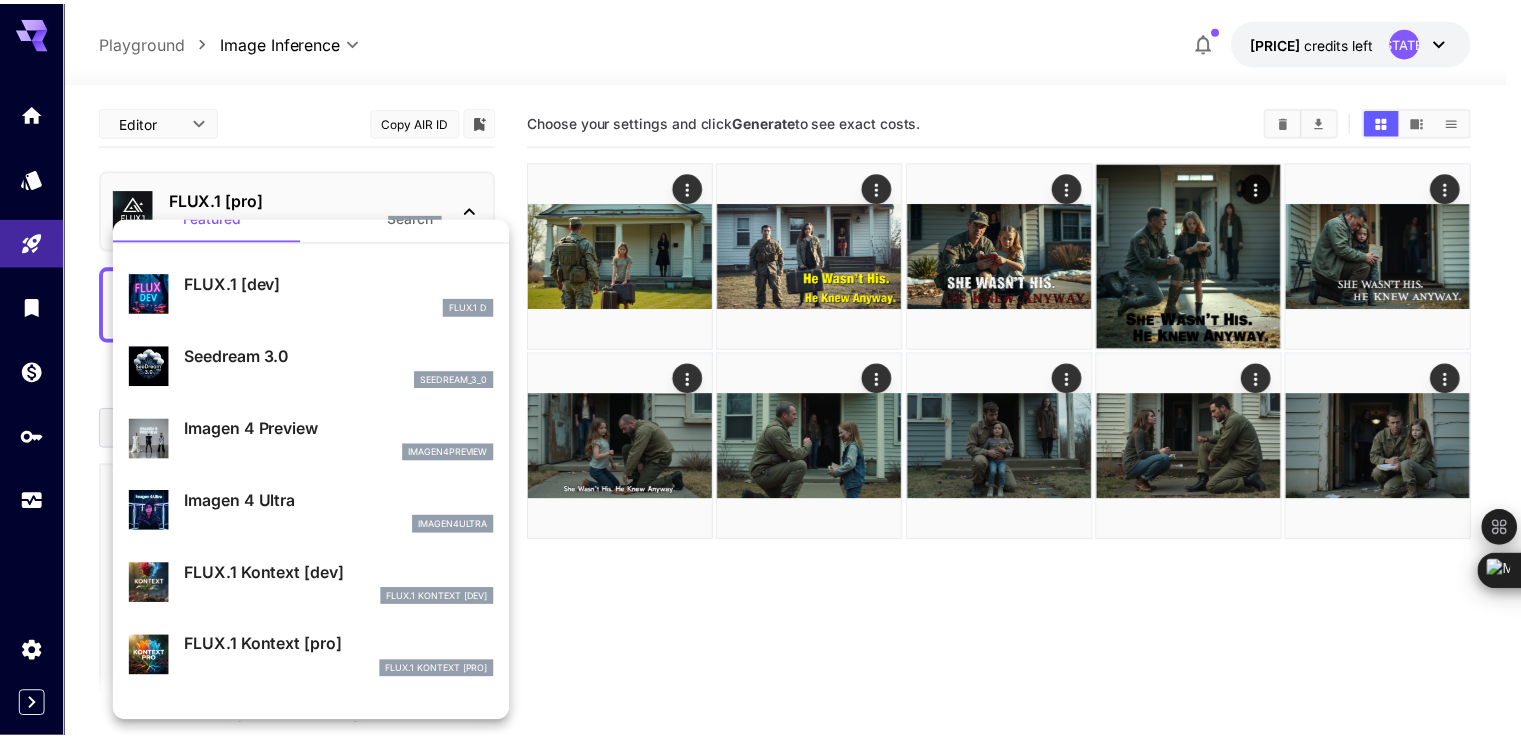 scroll, scrollTop: 0, scrollLeft: 0, axis: both 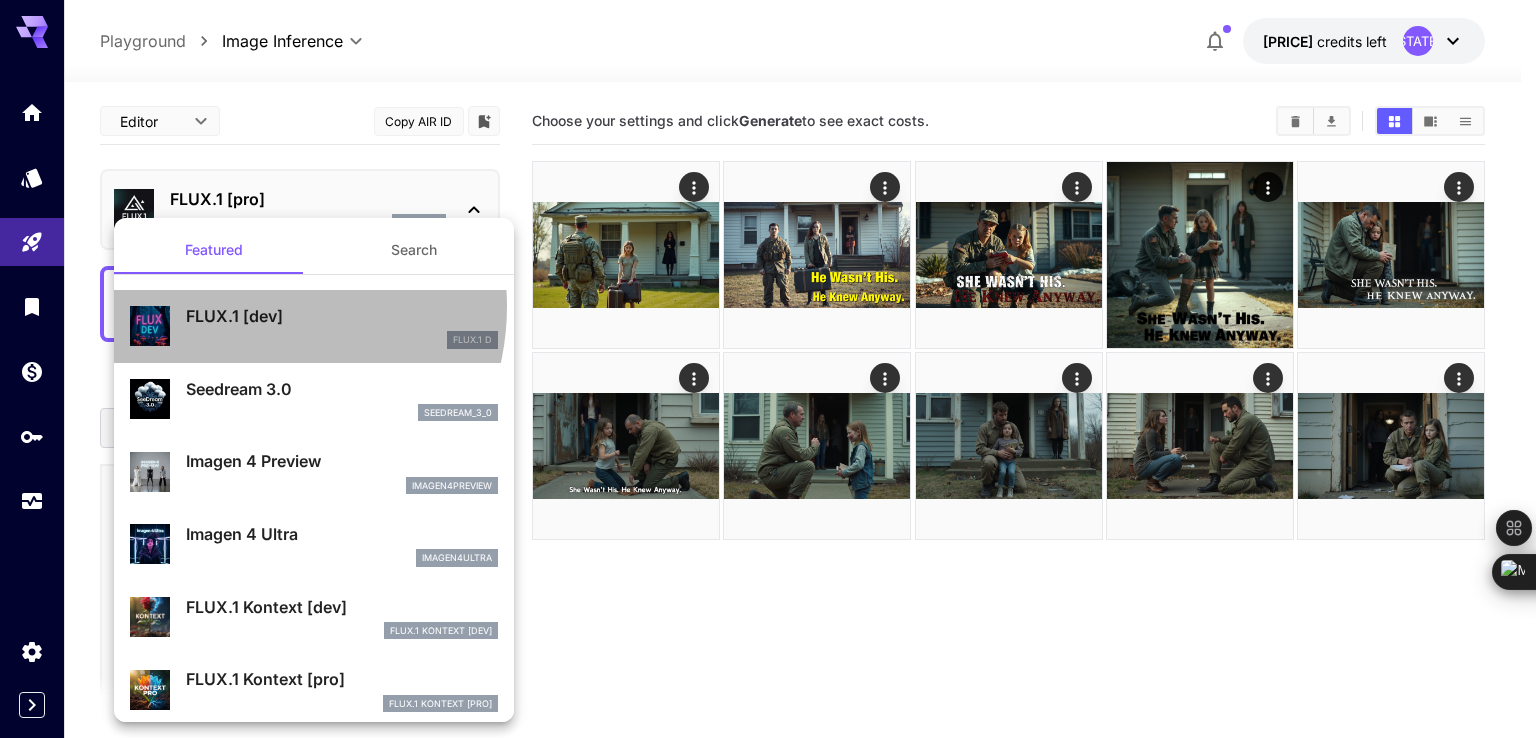click on "FLUX.1 [dev]" at bounding box center (342, 316) 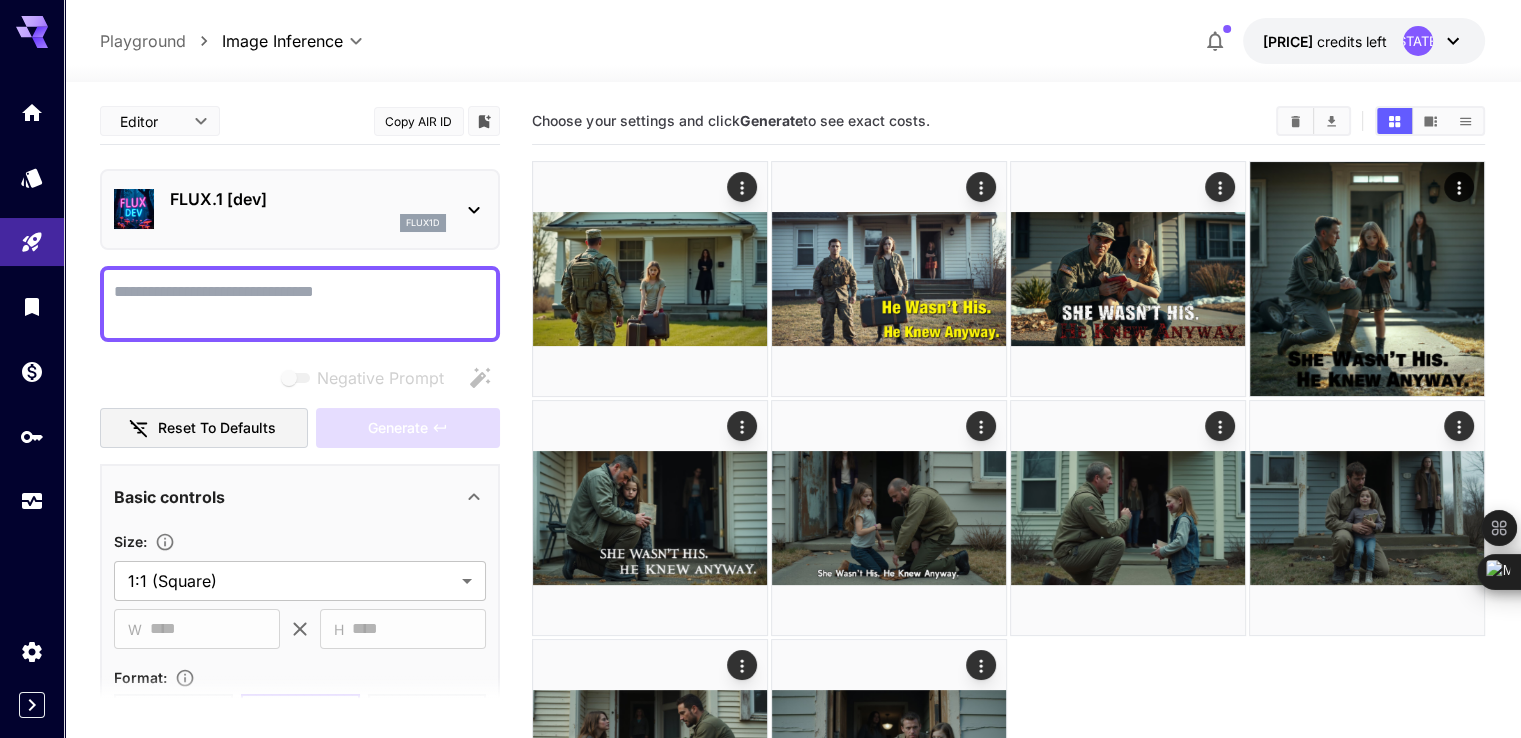 click on "Choose your settings and click  Generate  to see exact costs." at bounding box center (730, 120) 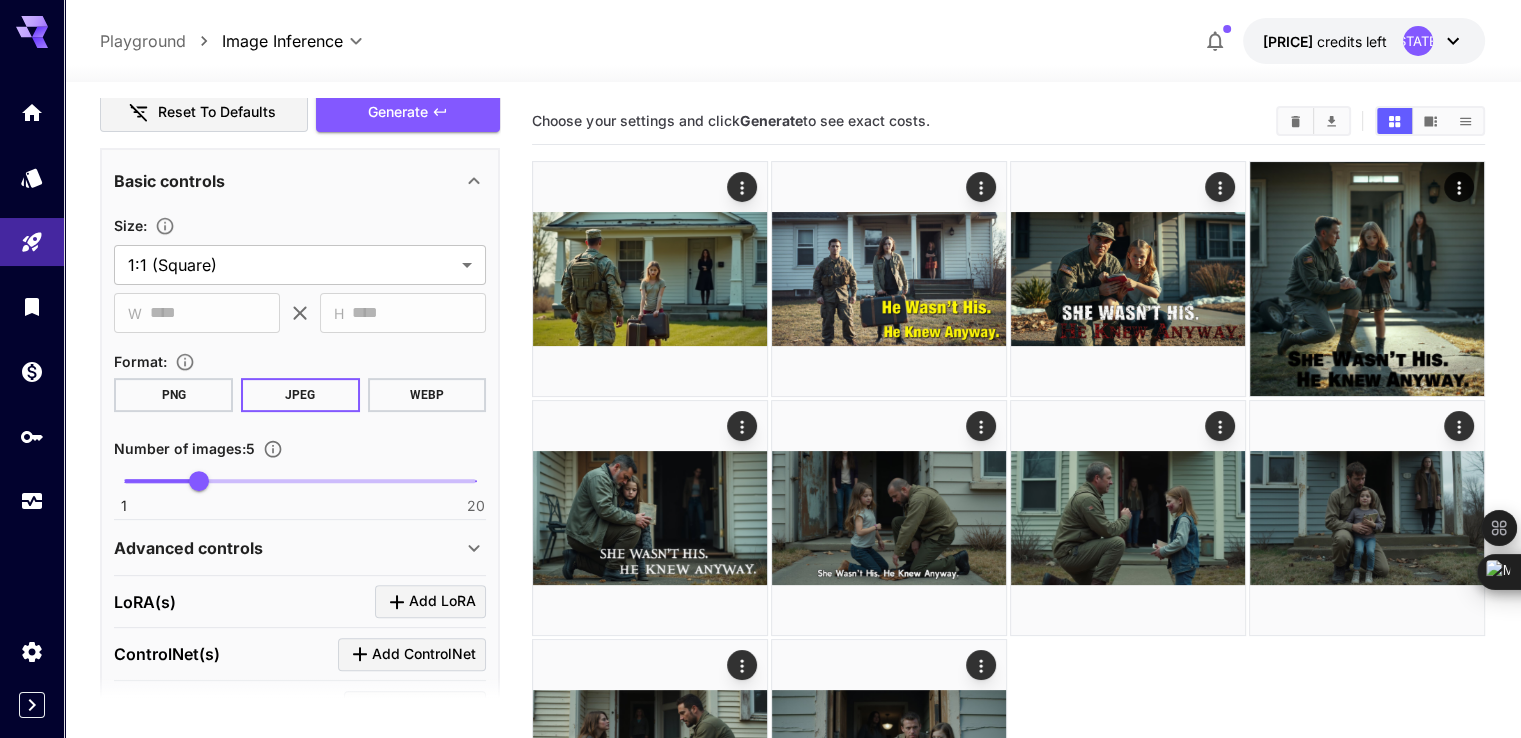 scroll, scrollTop: 800, scrollLeft: 0, axis: vertical 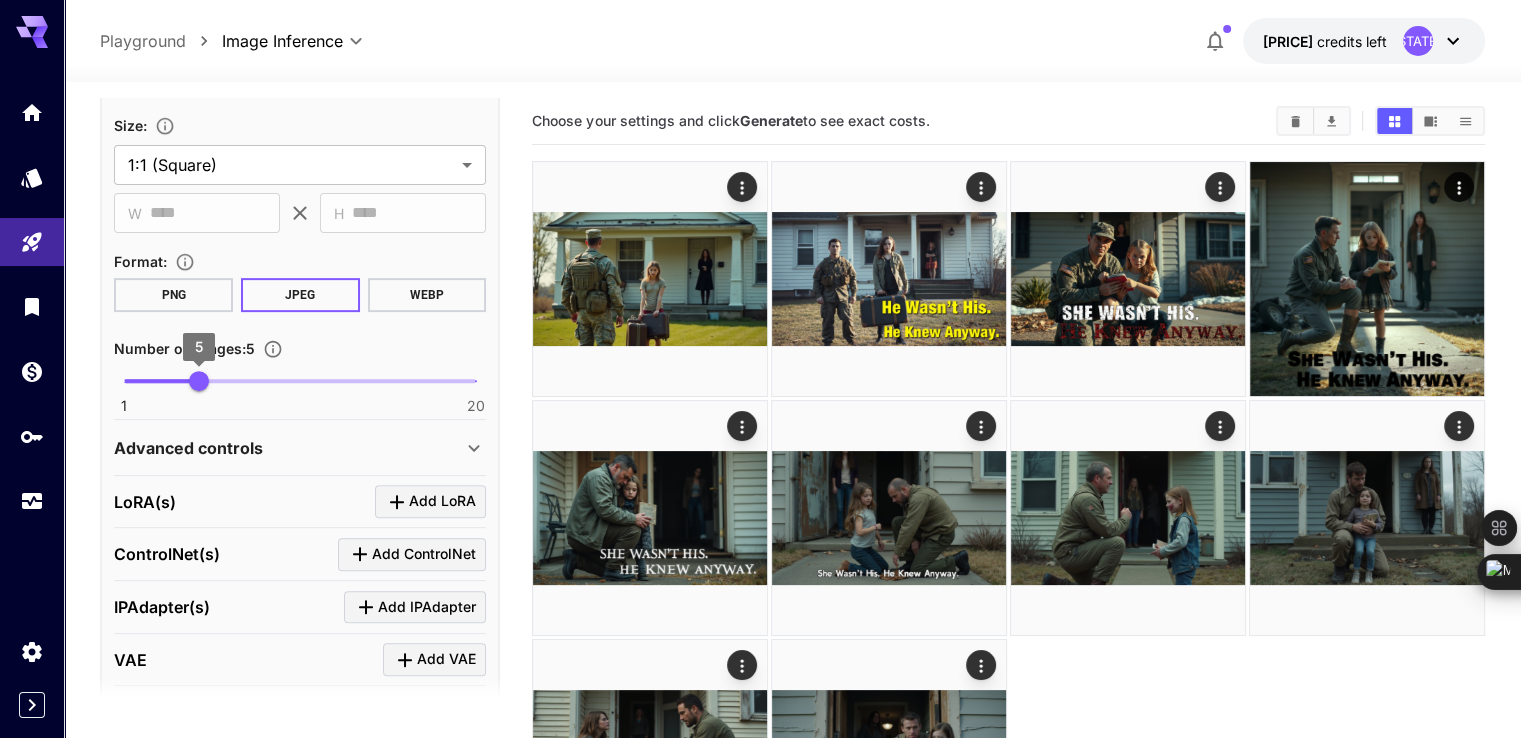 type on "**********" 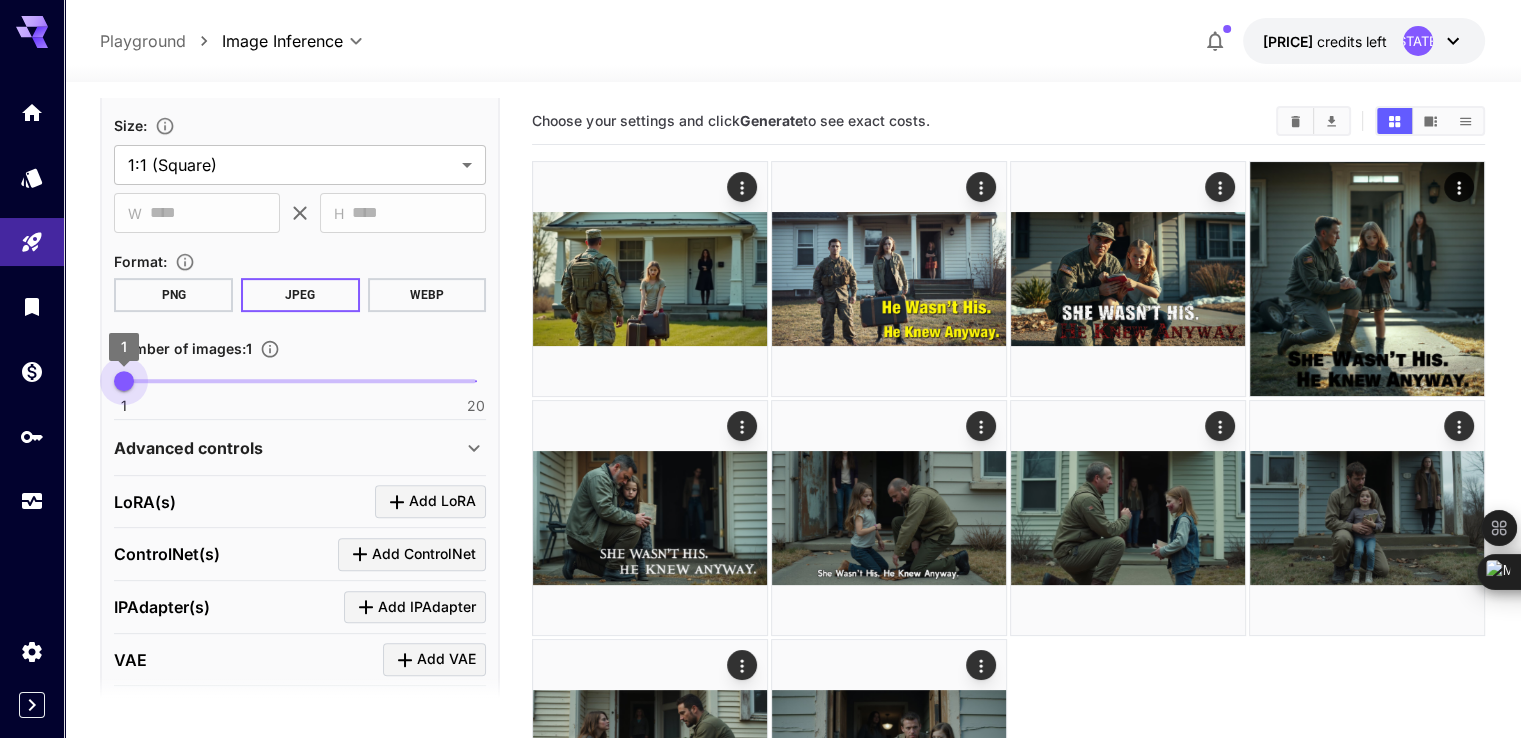type on "*" 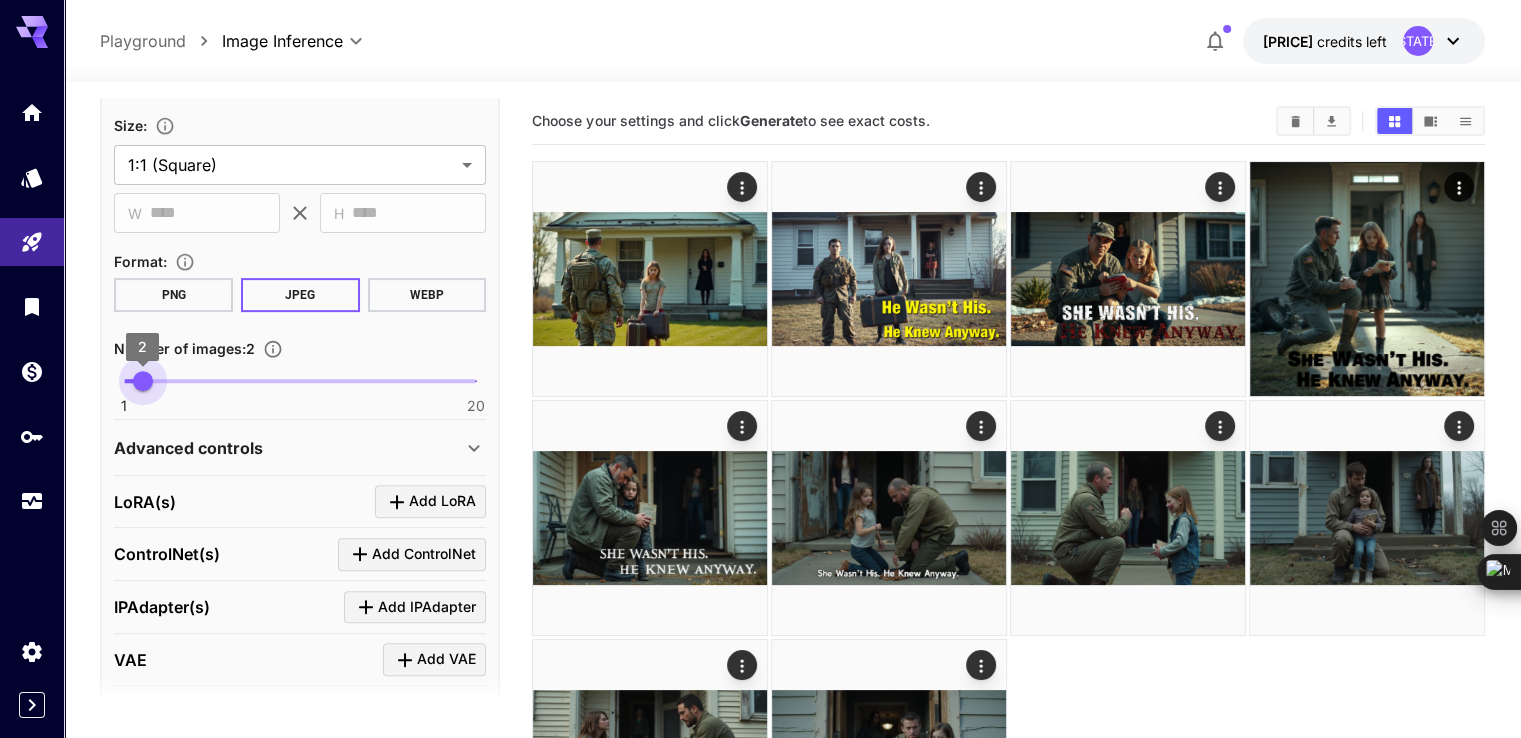 drag, startPoint x: 193, startPoint y: 373, endPoint x: 137, endPoint y: 380, distance: 56.435802 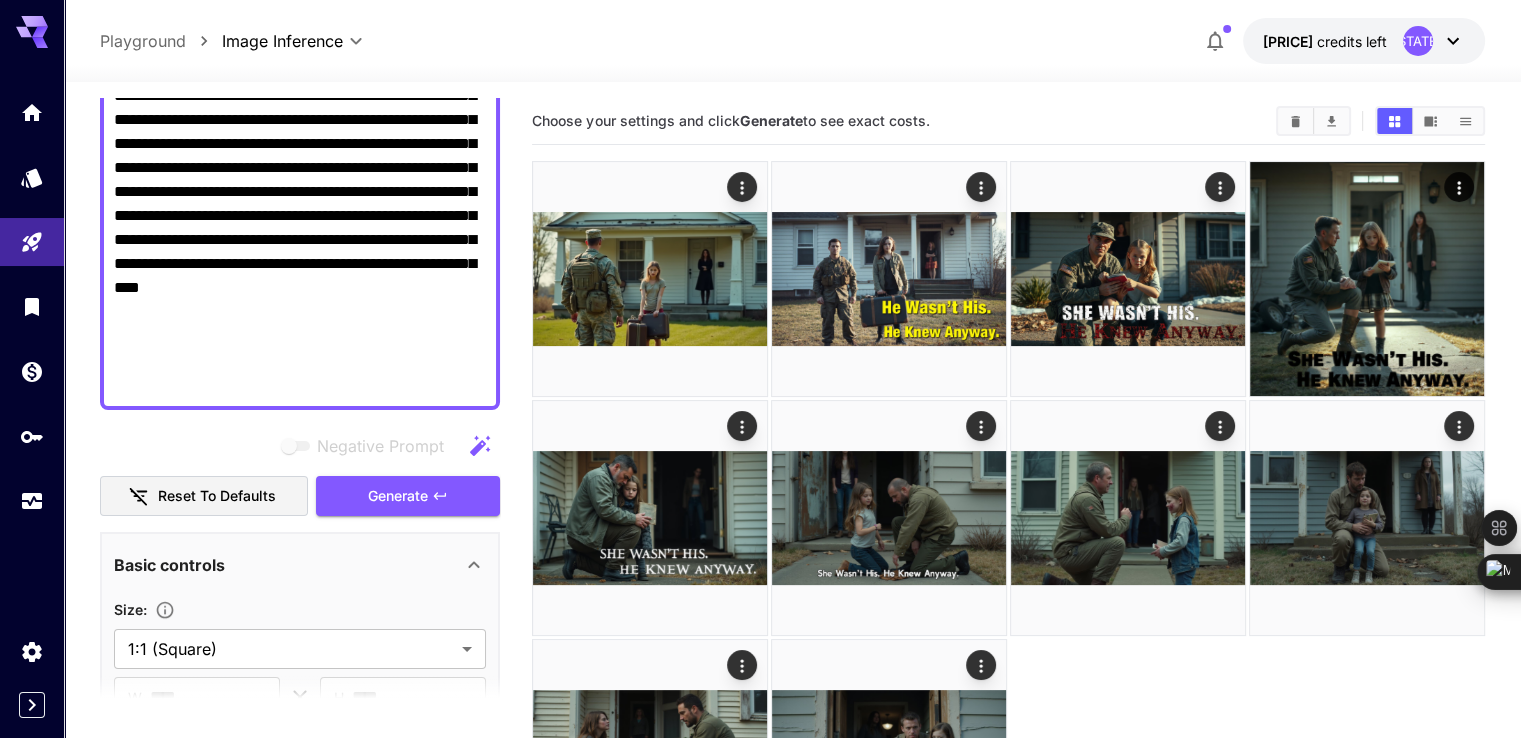 scroll, scrollTop: 500, scrollLeft: 0, axis: vertical 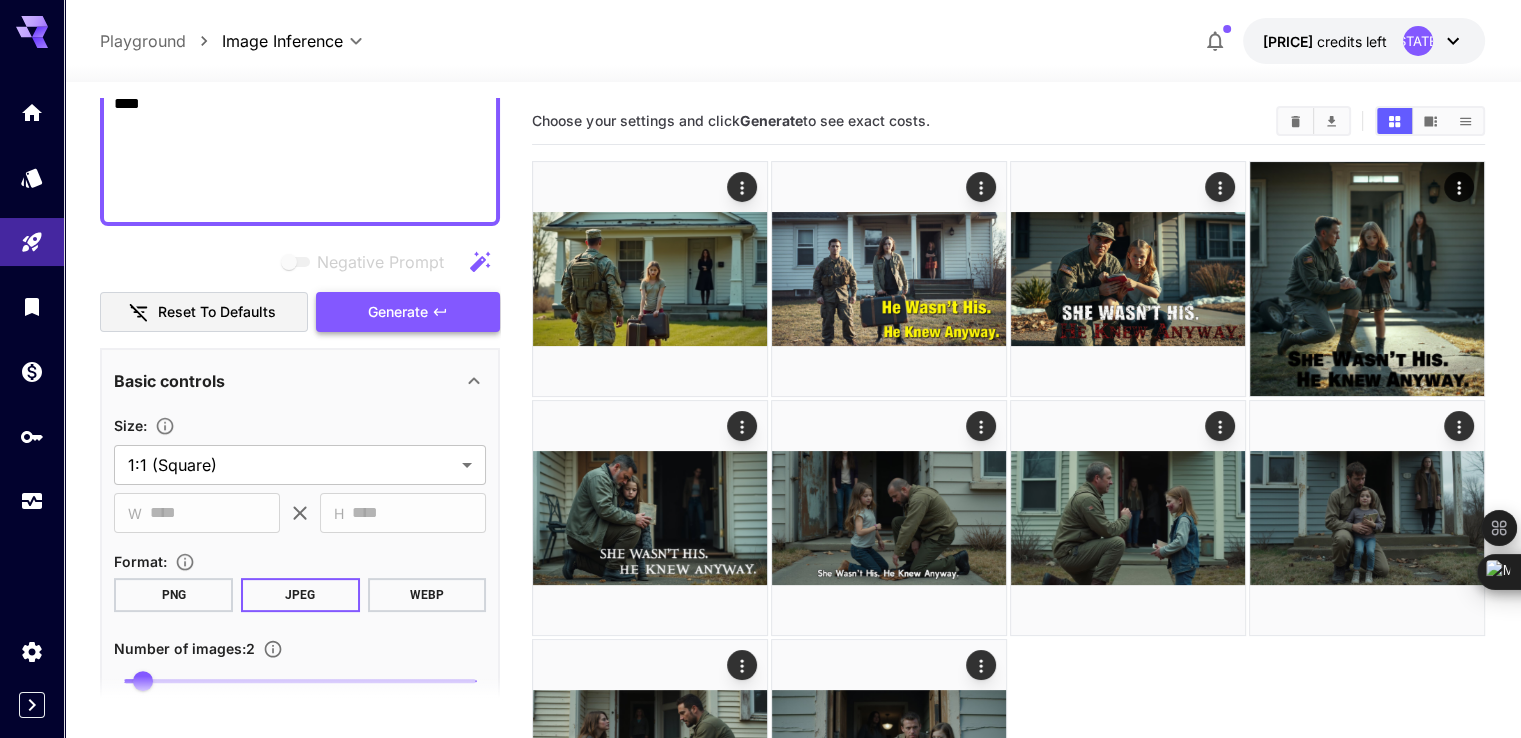 click on "Generate" at bounding box center (398, 312) 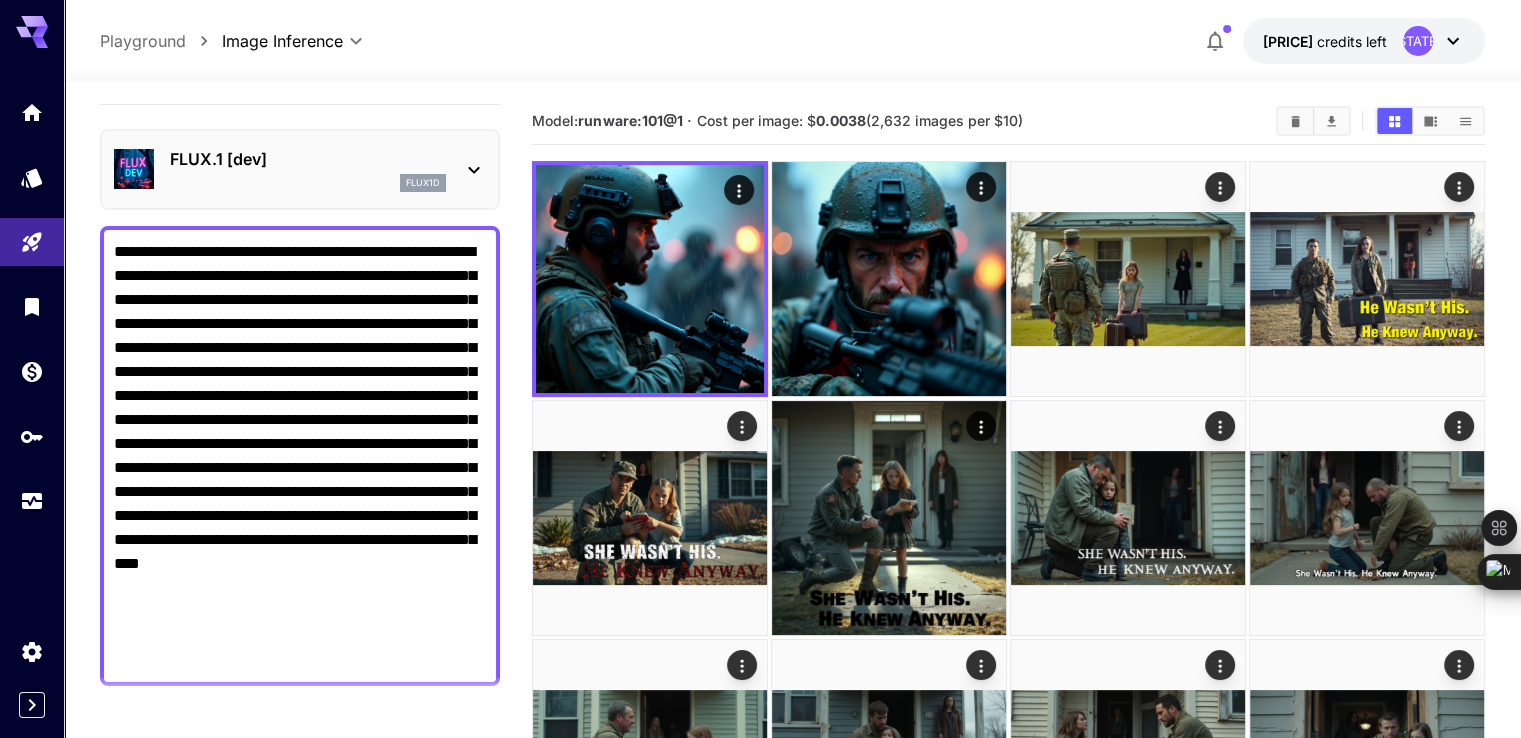 scroll, scrollTop: 0, scrollLeft: 0, axis: both 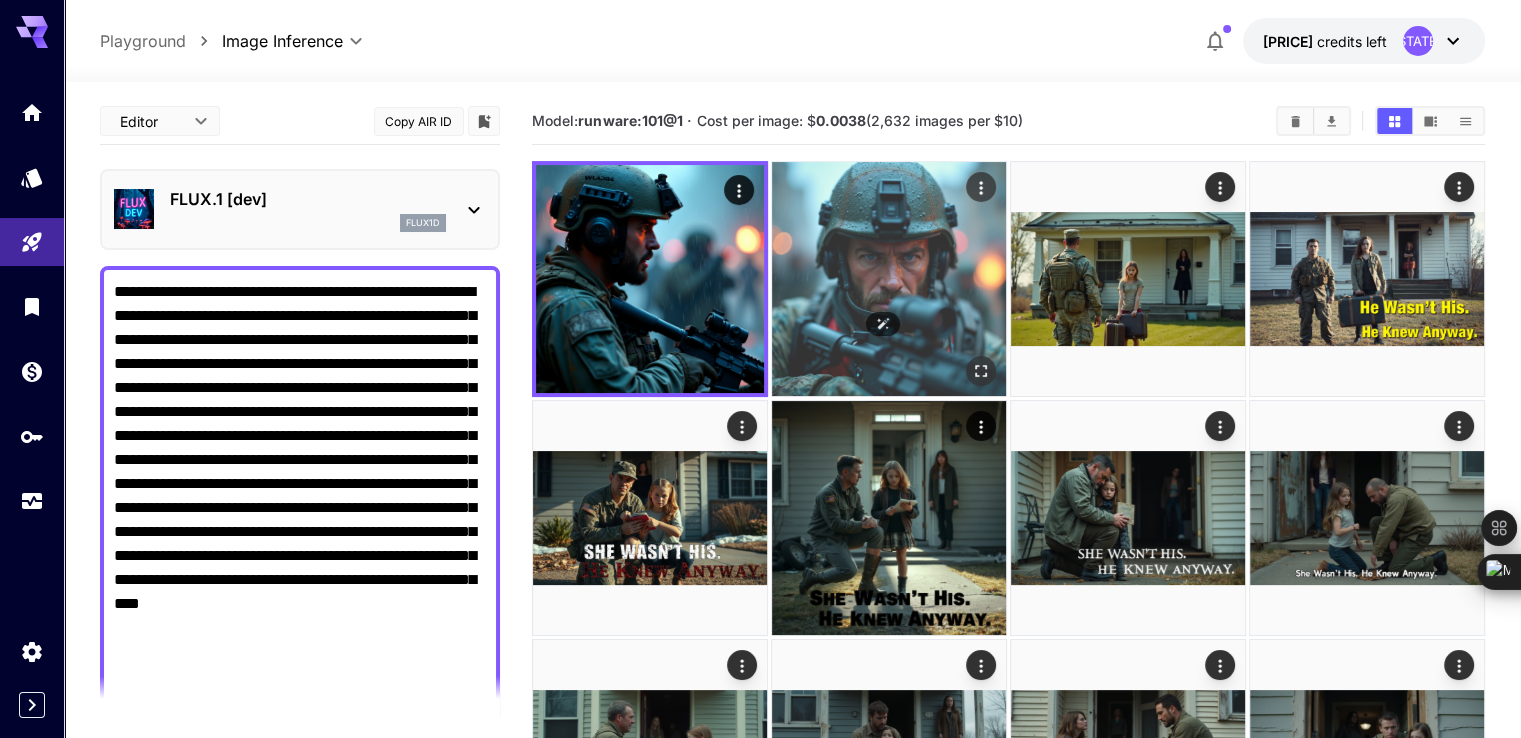 click at bounding box center [889, 279] 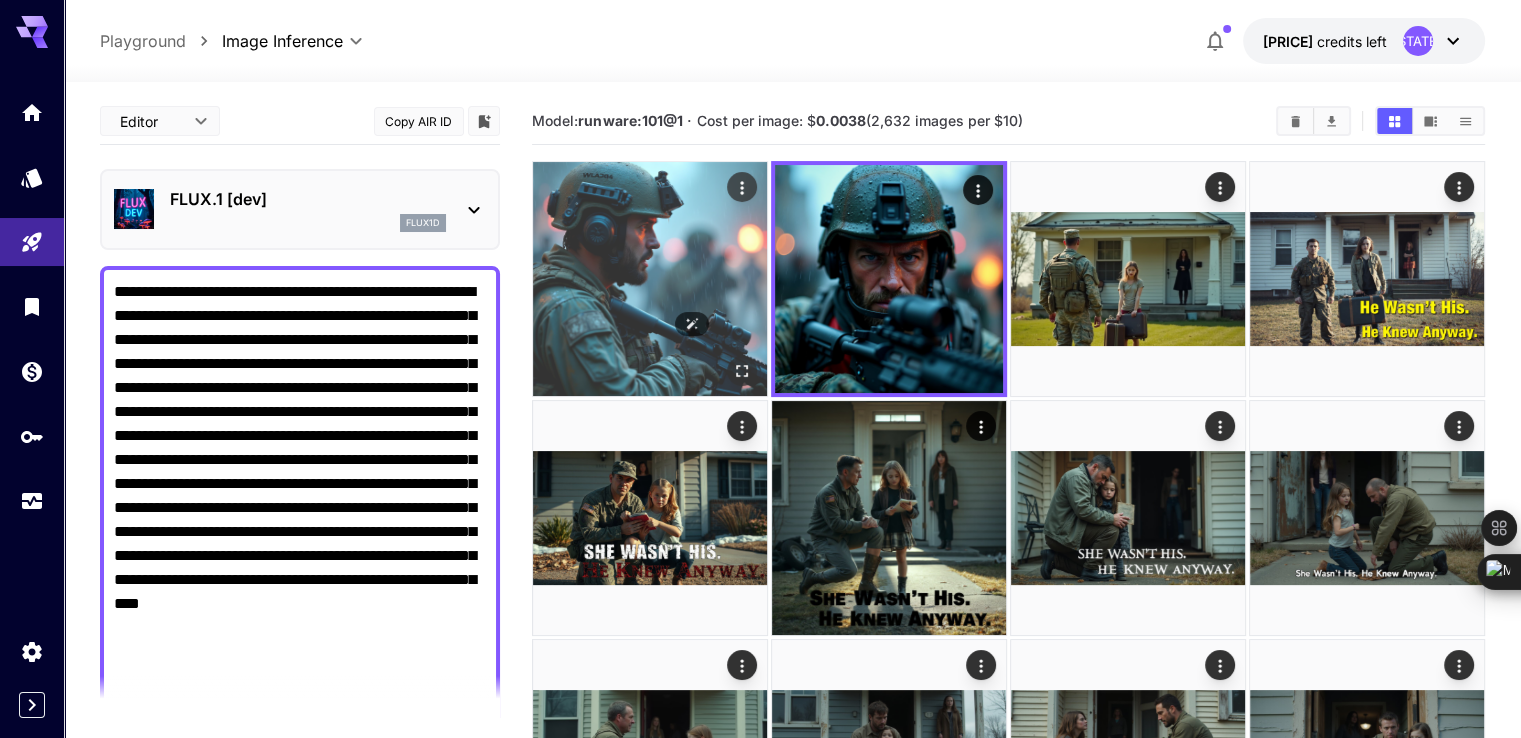 click at bounding box center (650, 279) 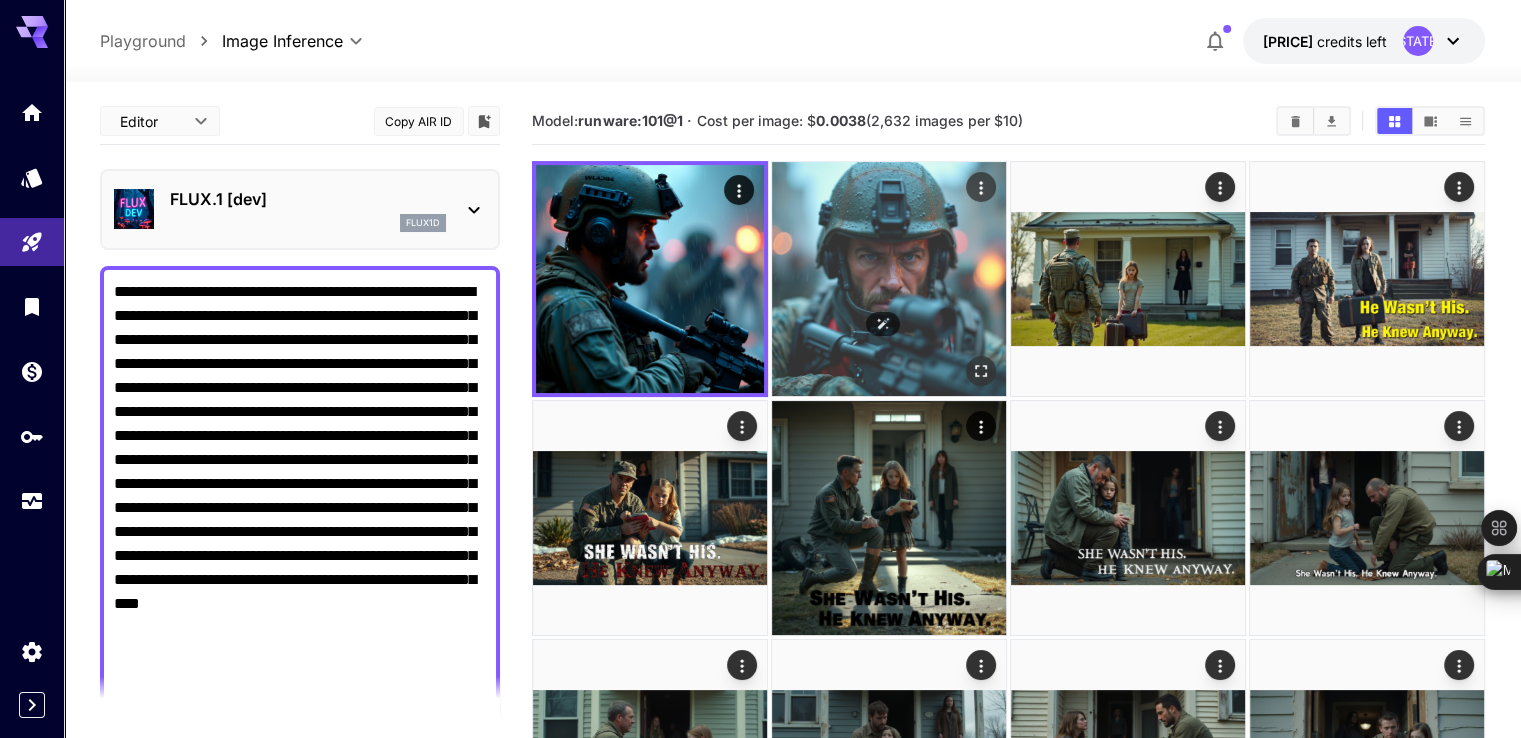 click at bounding box center (889, 279) 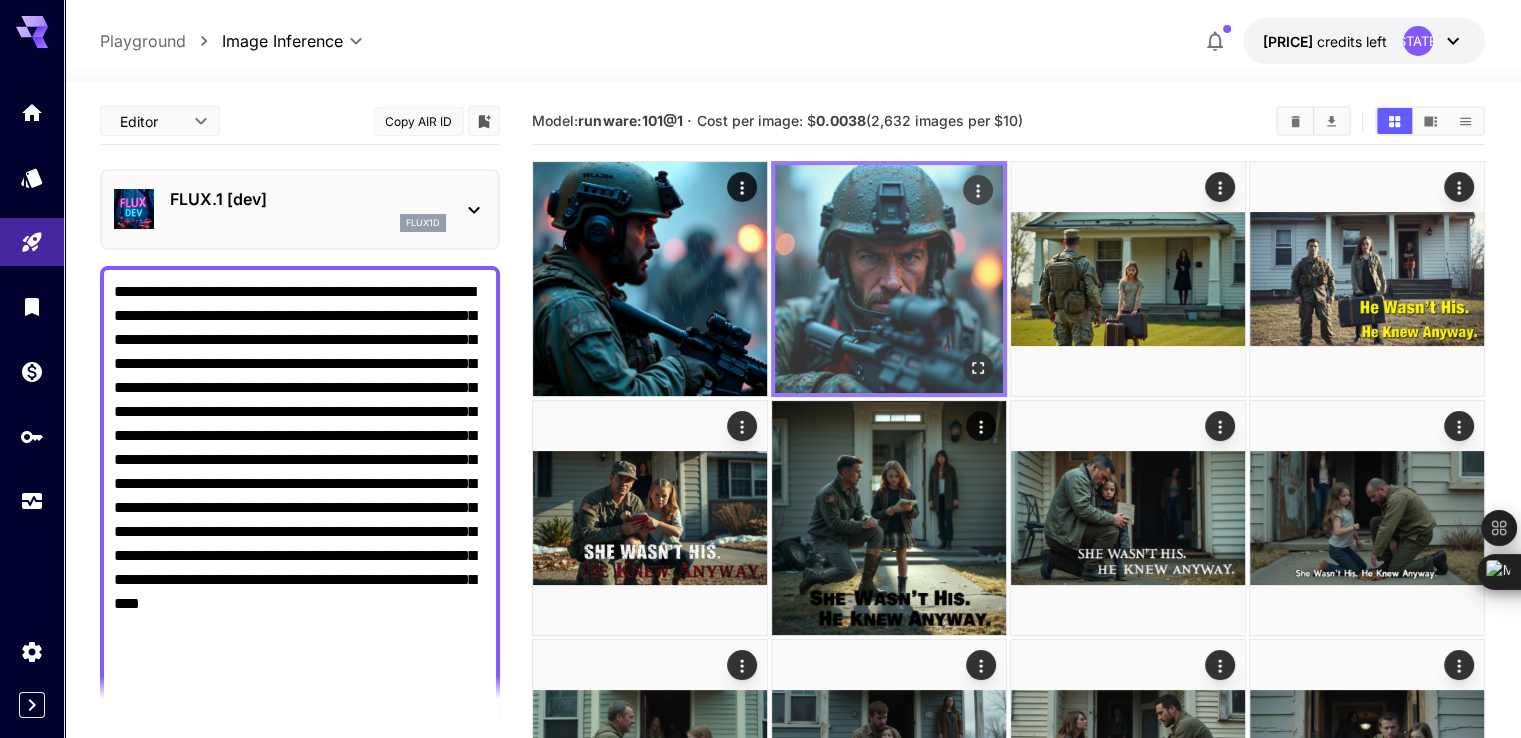 click 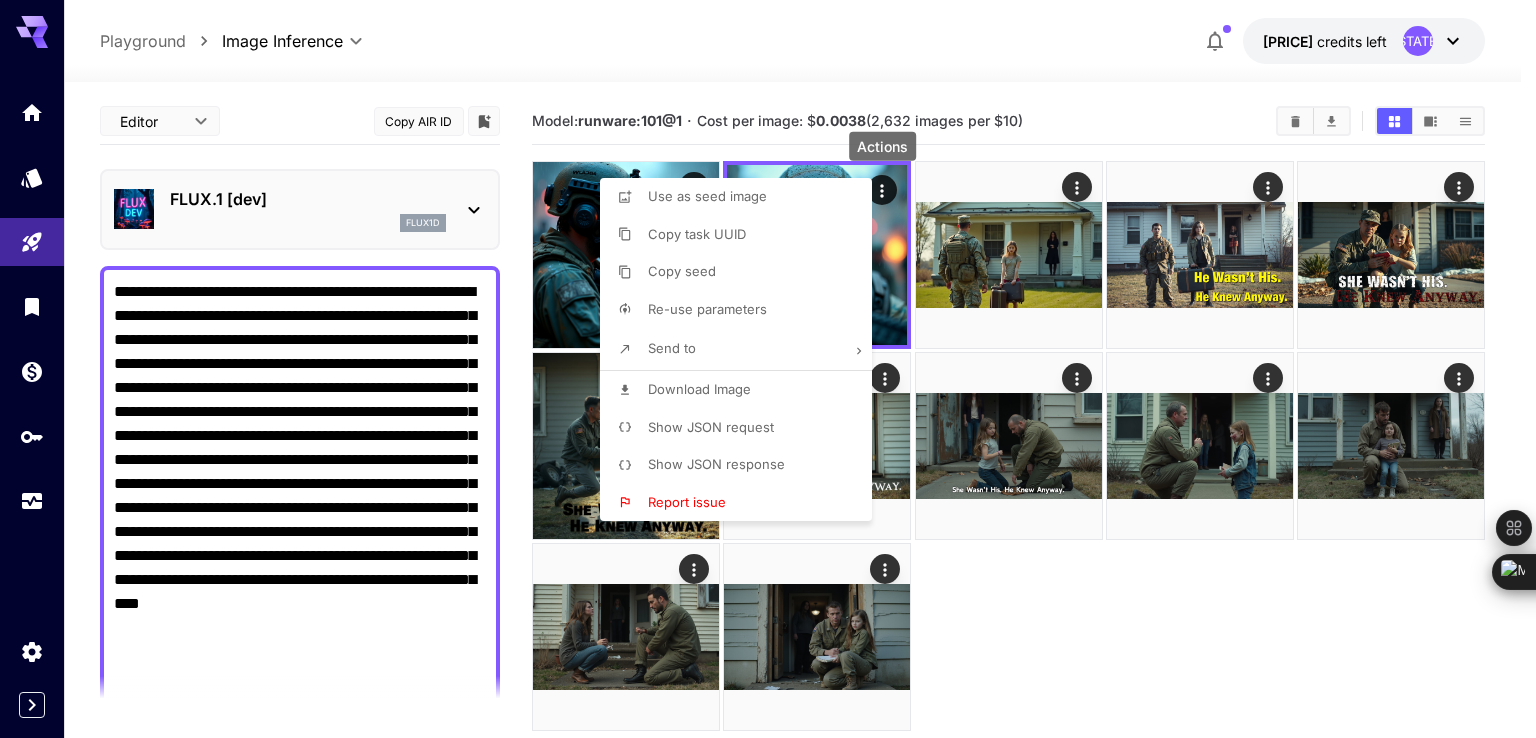 click at bounding box center (768, 369) 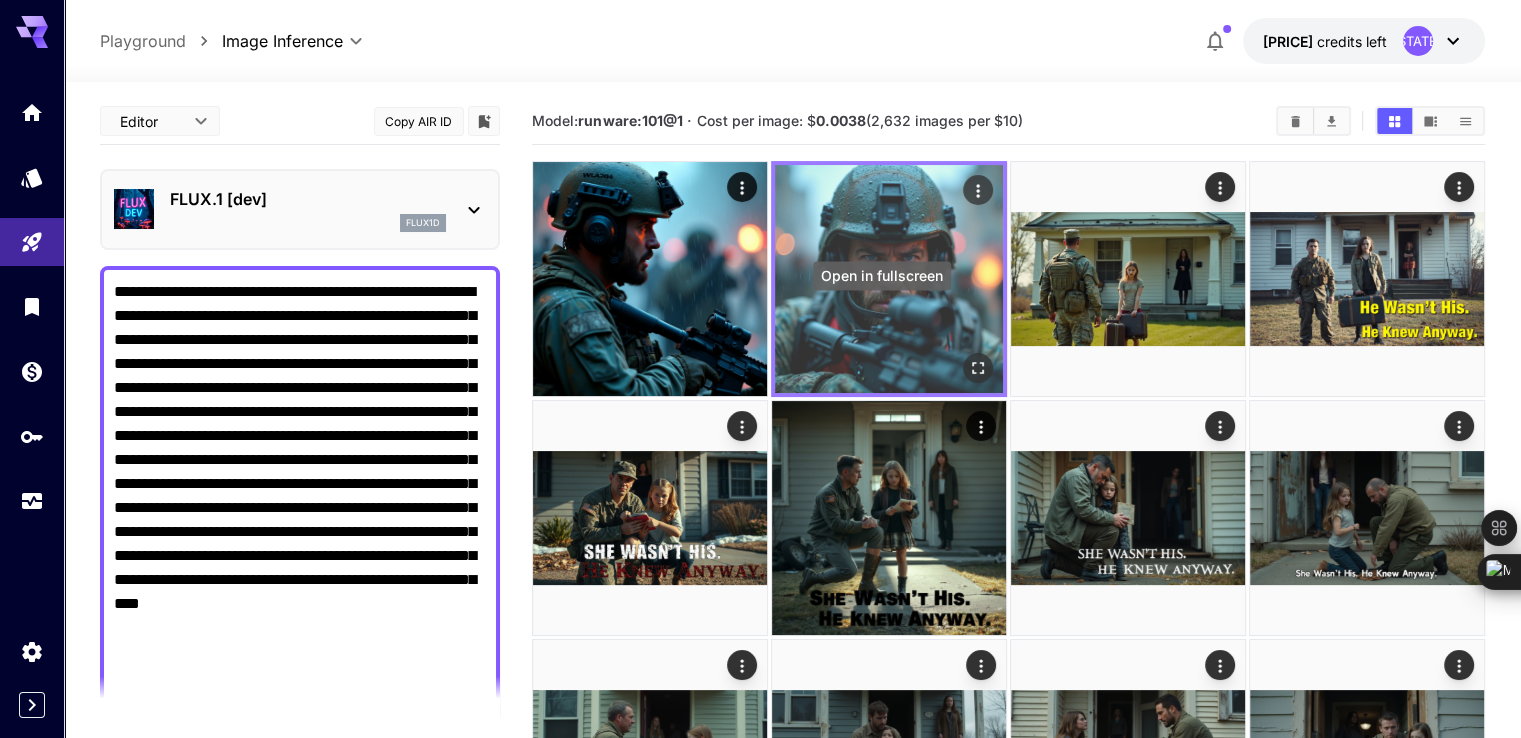 click at bounding box center (978, 368) 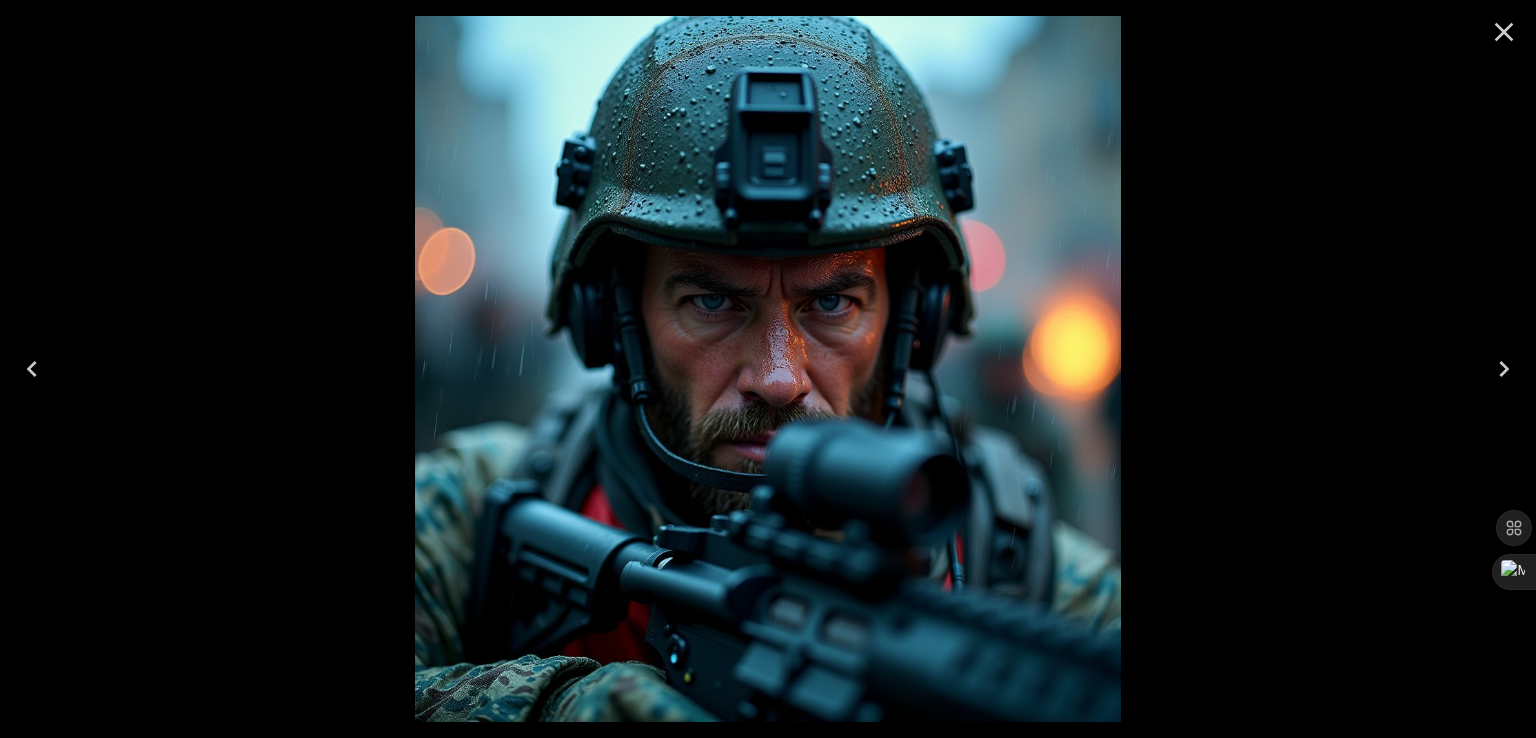 click 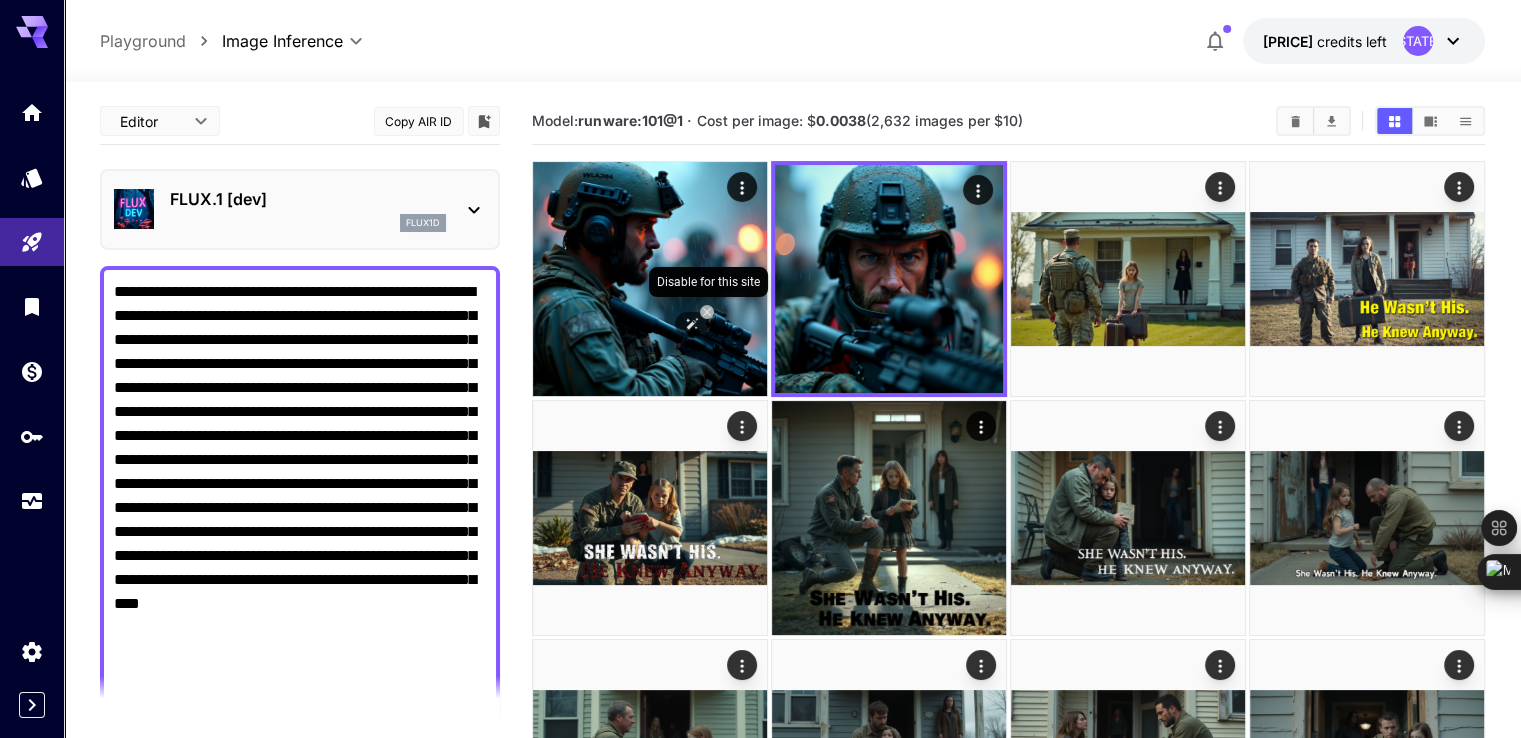 click 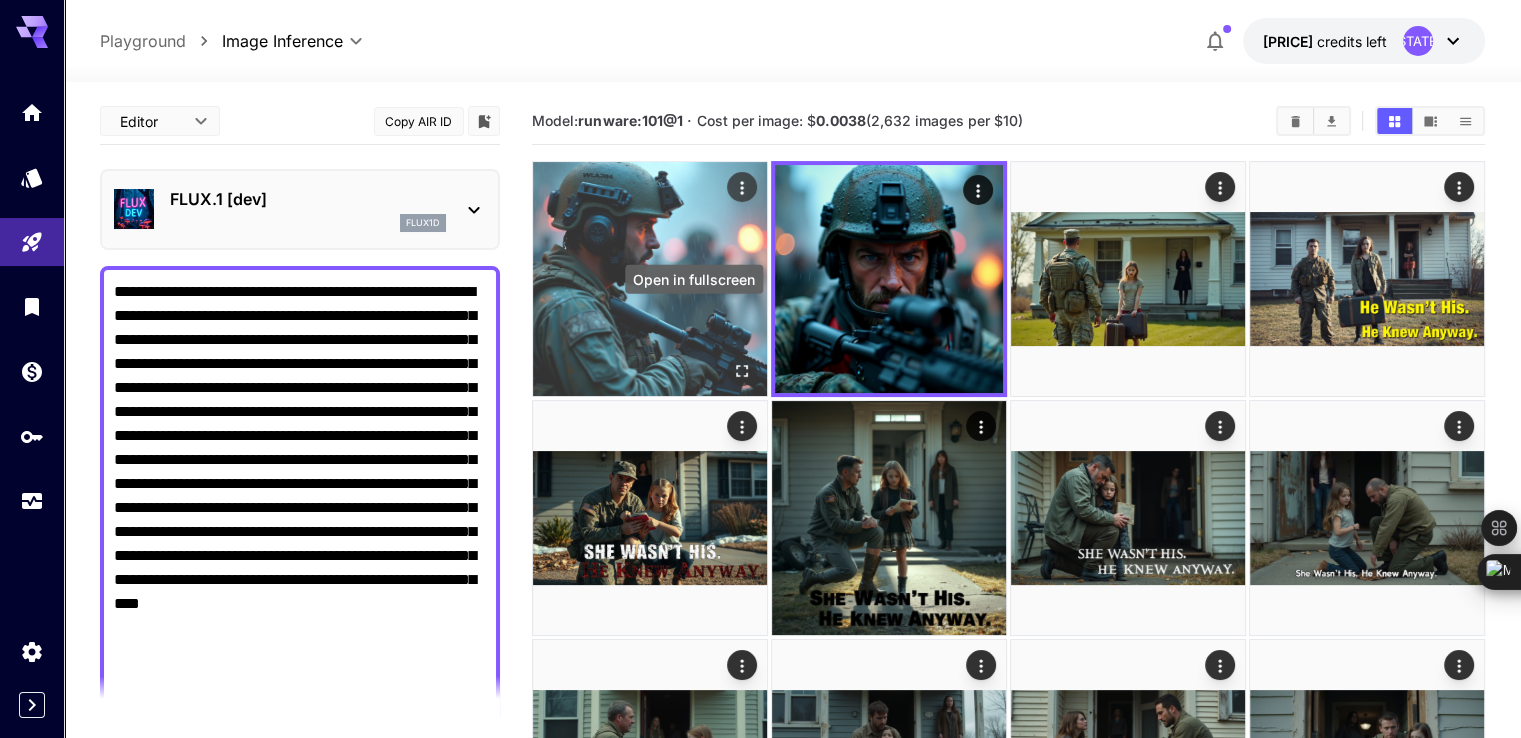 click 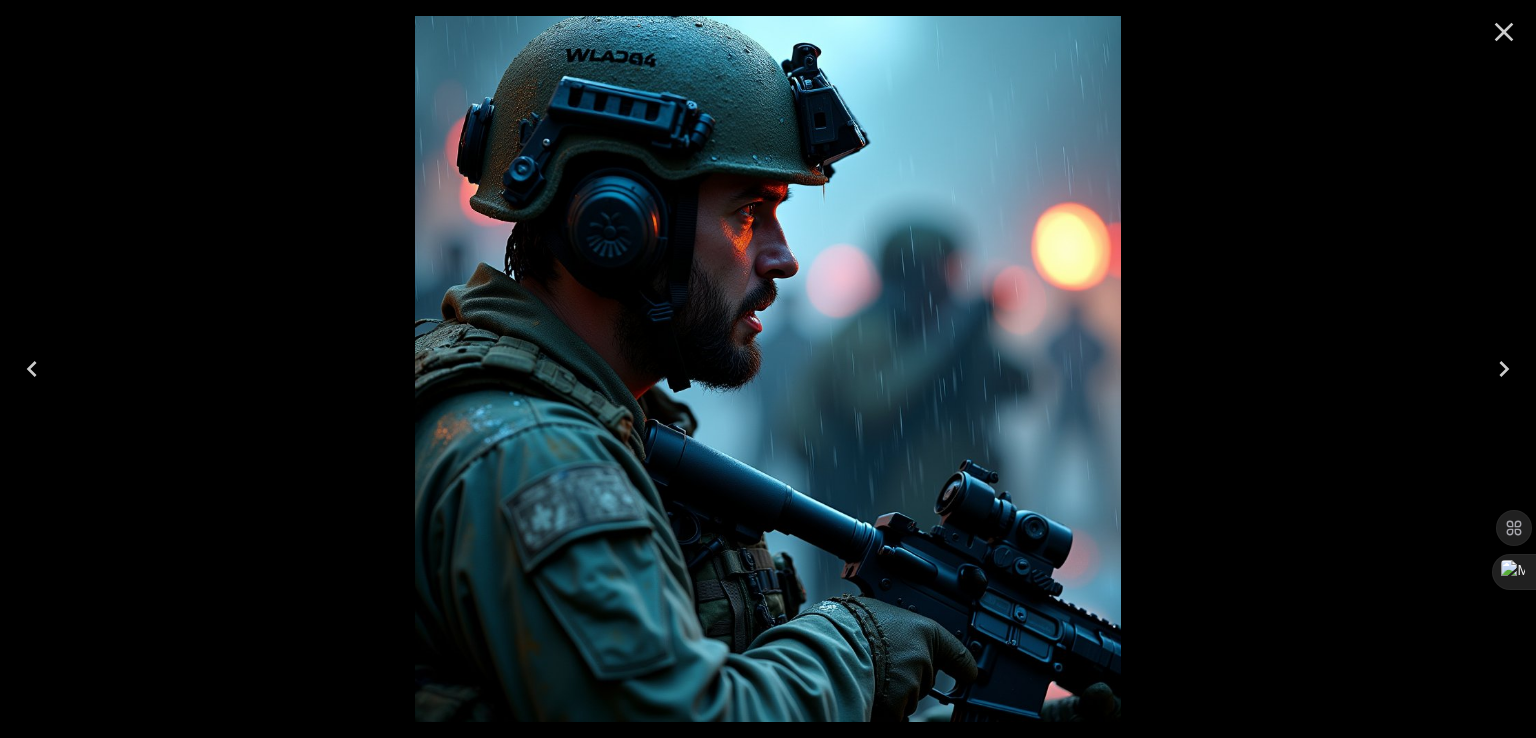 click 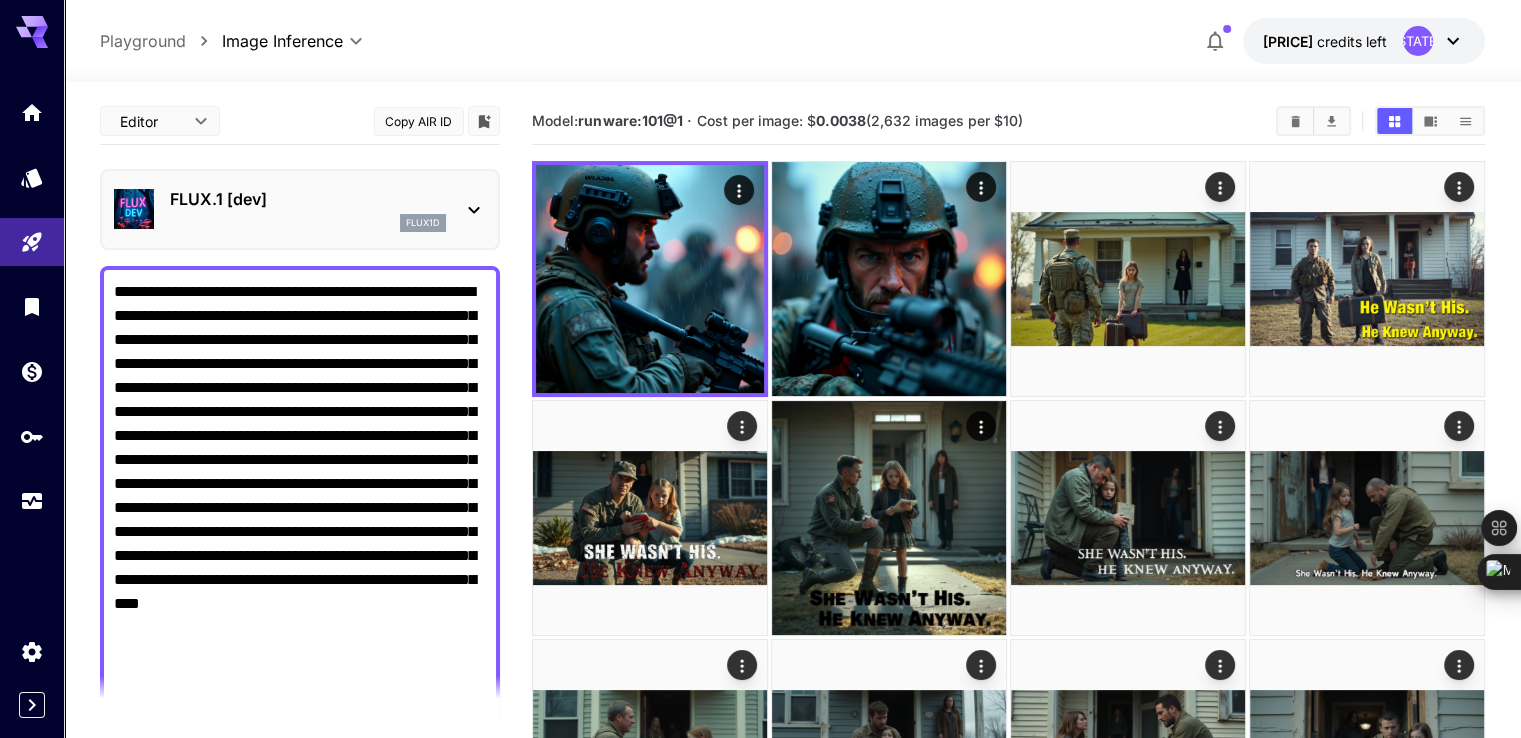 click on "**********" at bounding box center (300, 496) 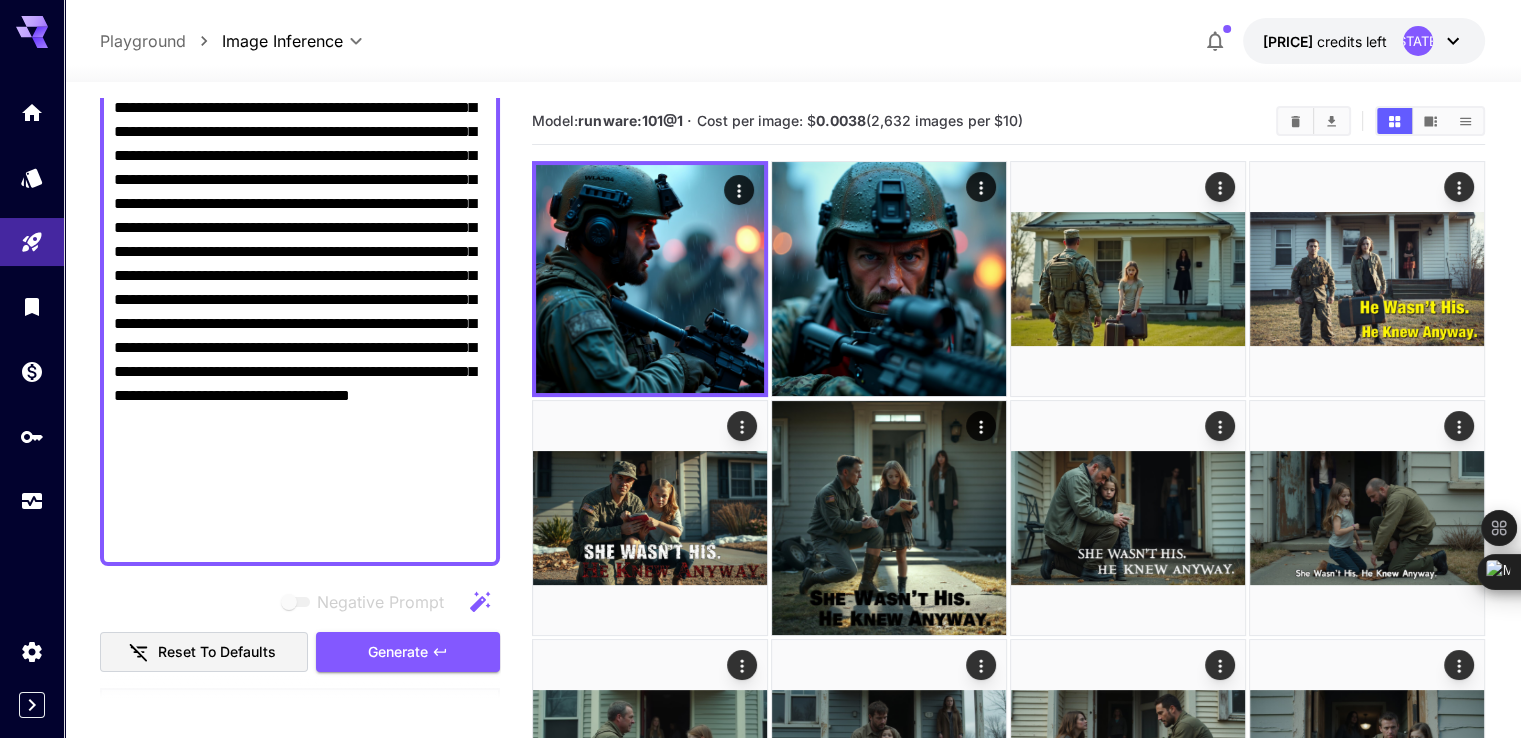 scroll, scrollTop: 308, scrollLeft: 0, axis: vertical 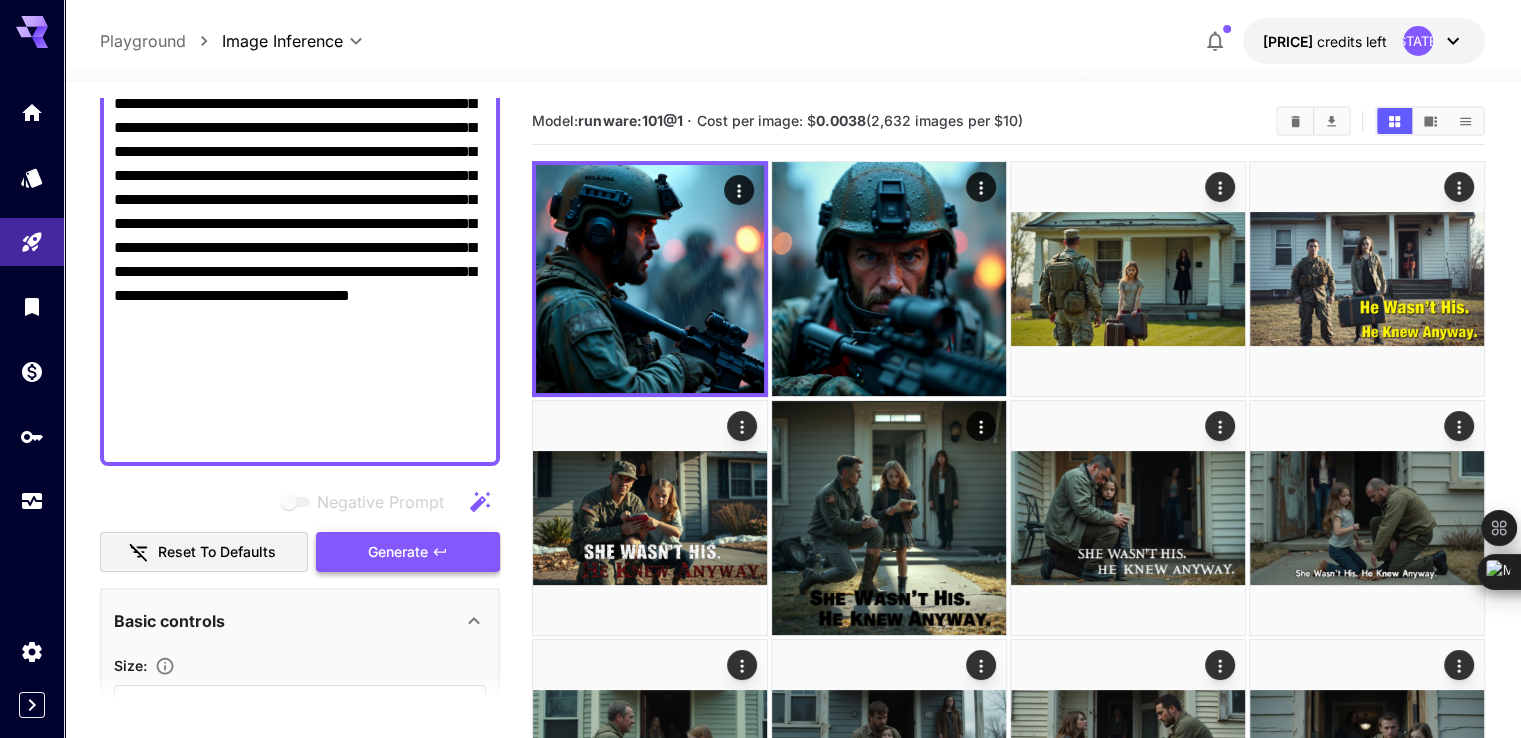 click on "Generate" at bounding box center (398, 552) 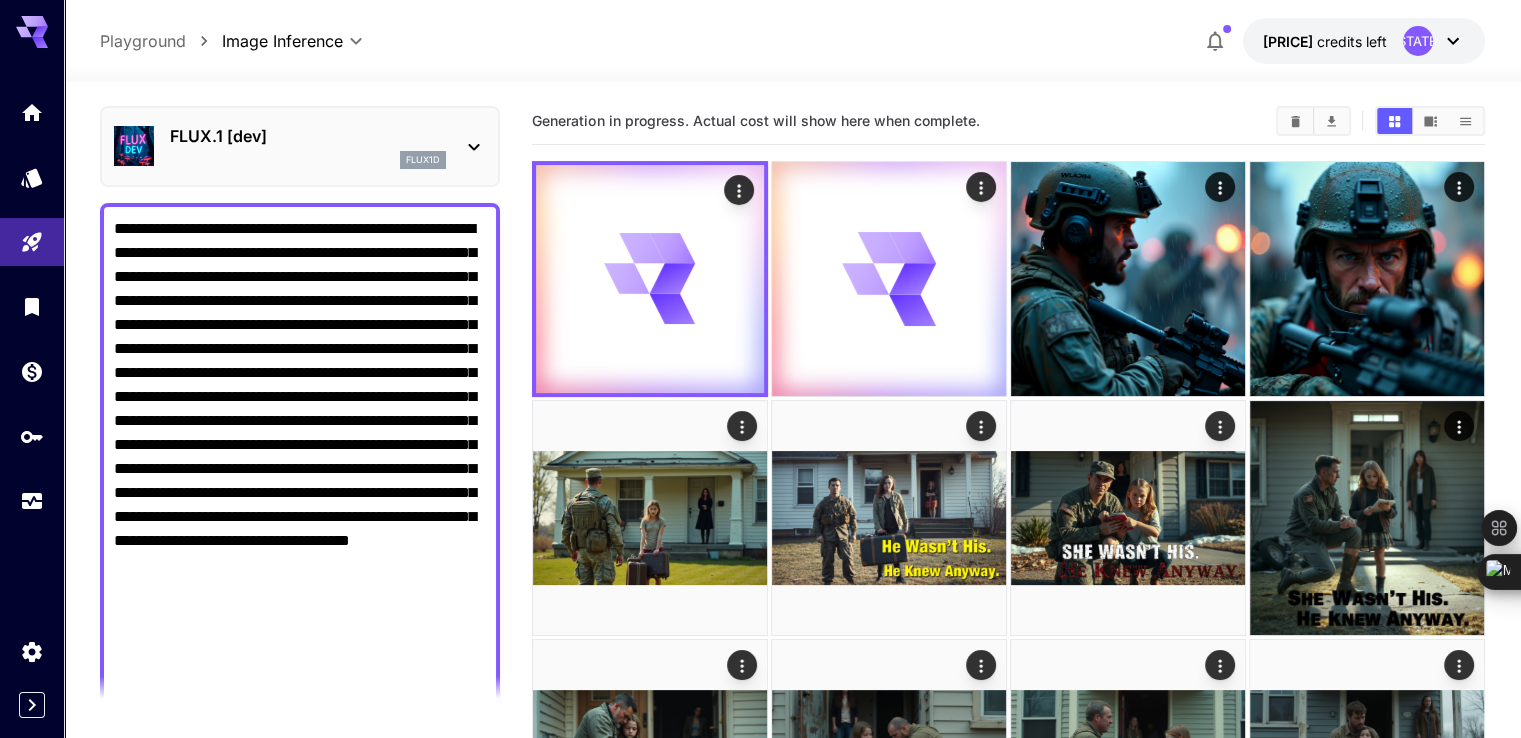 scroll, scrollTop: 8, scrollLeft: 0, axis: vertical 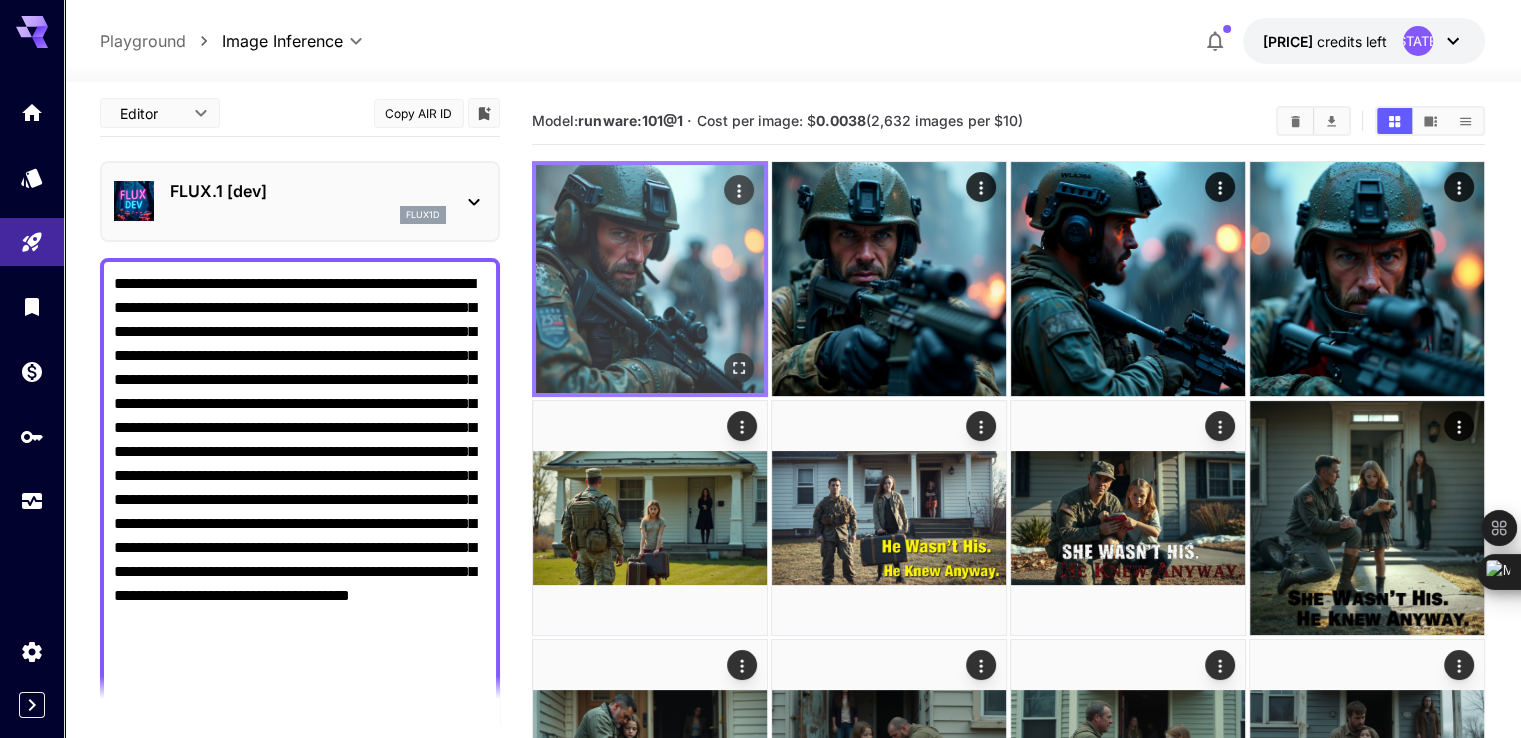 click at bounding box center (650, 279) 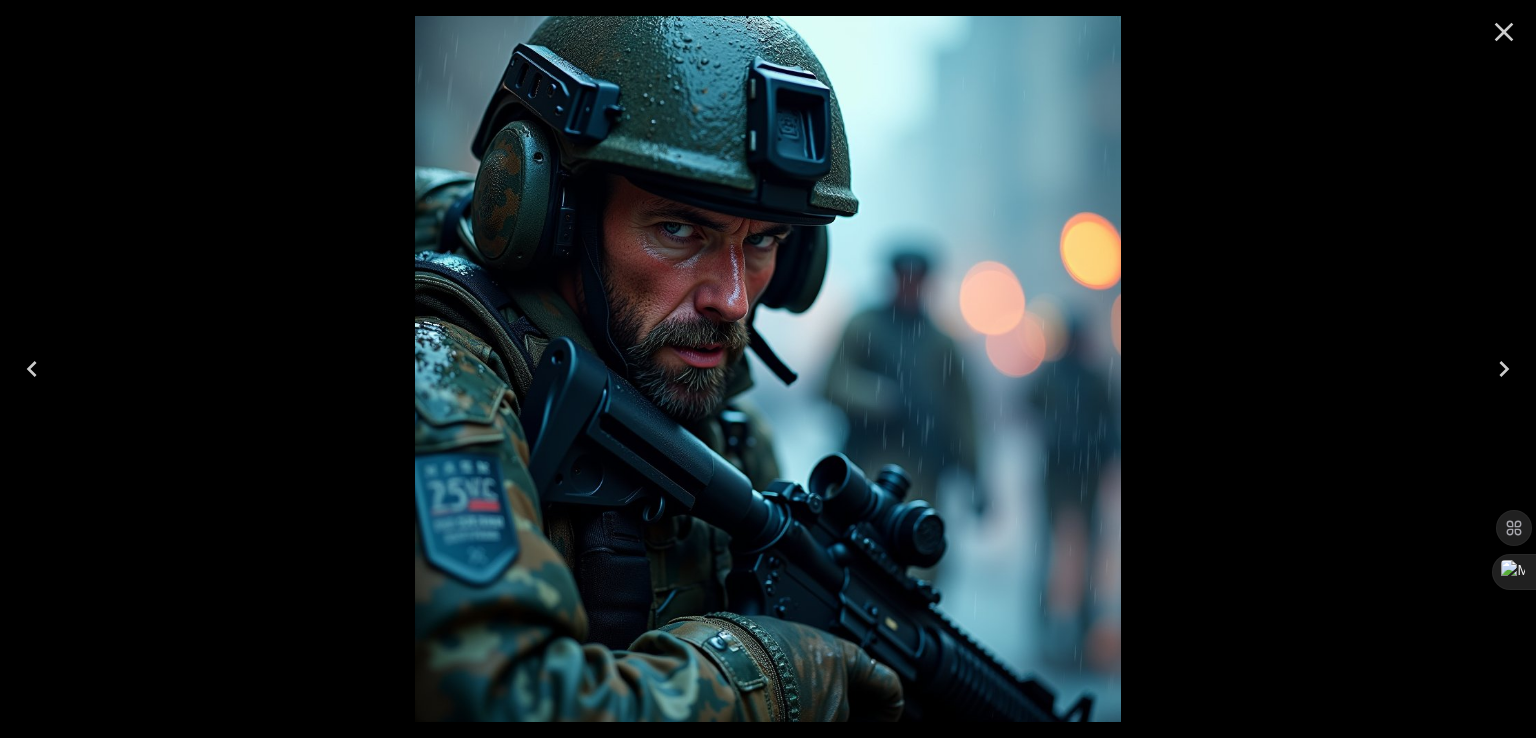 click 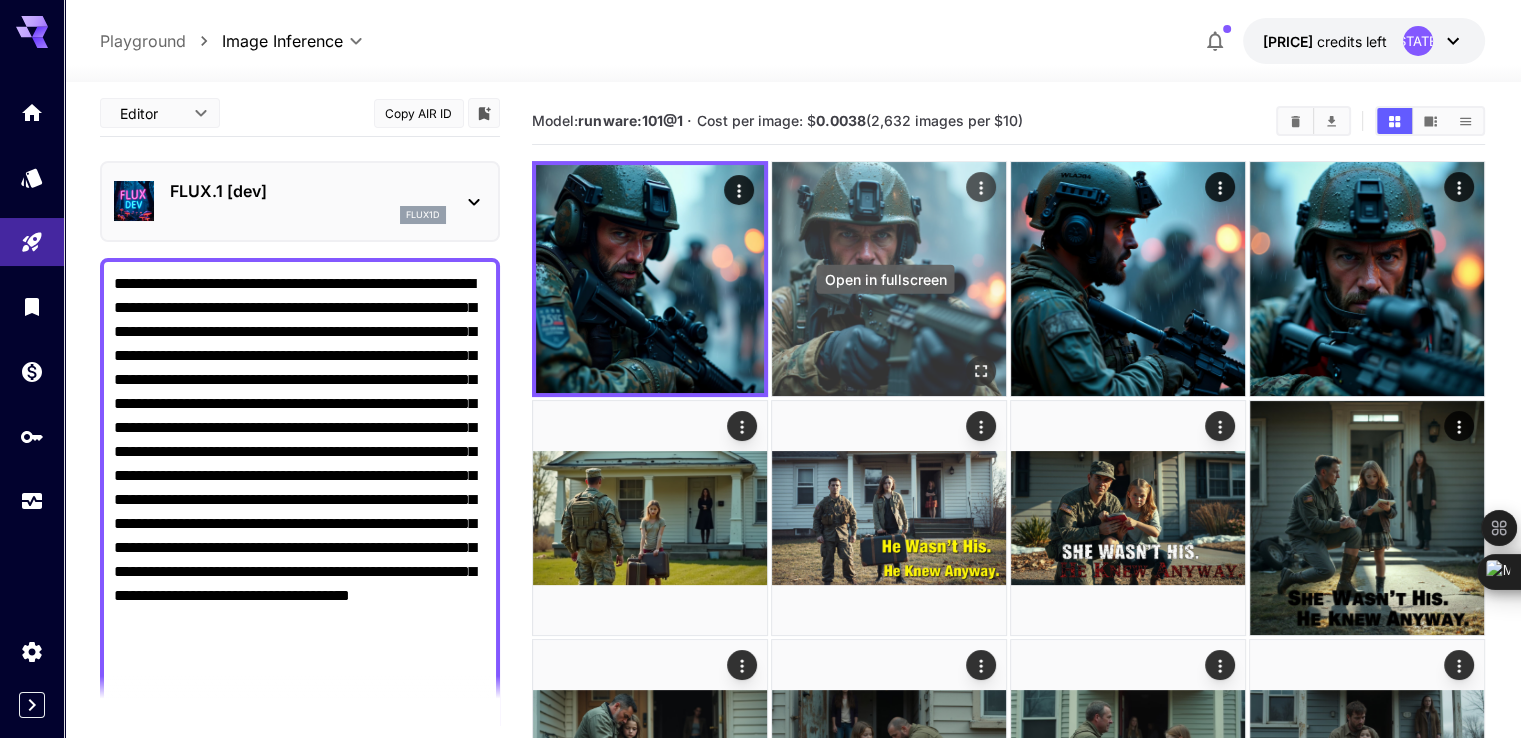 click 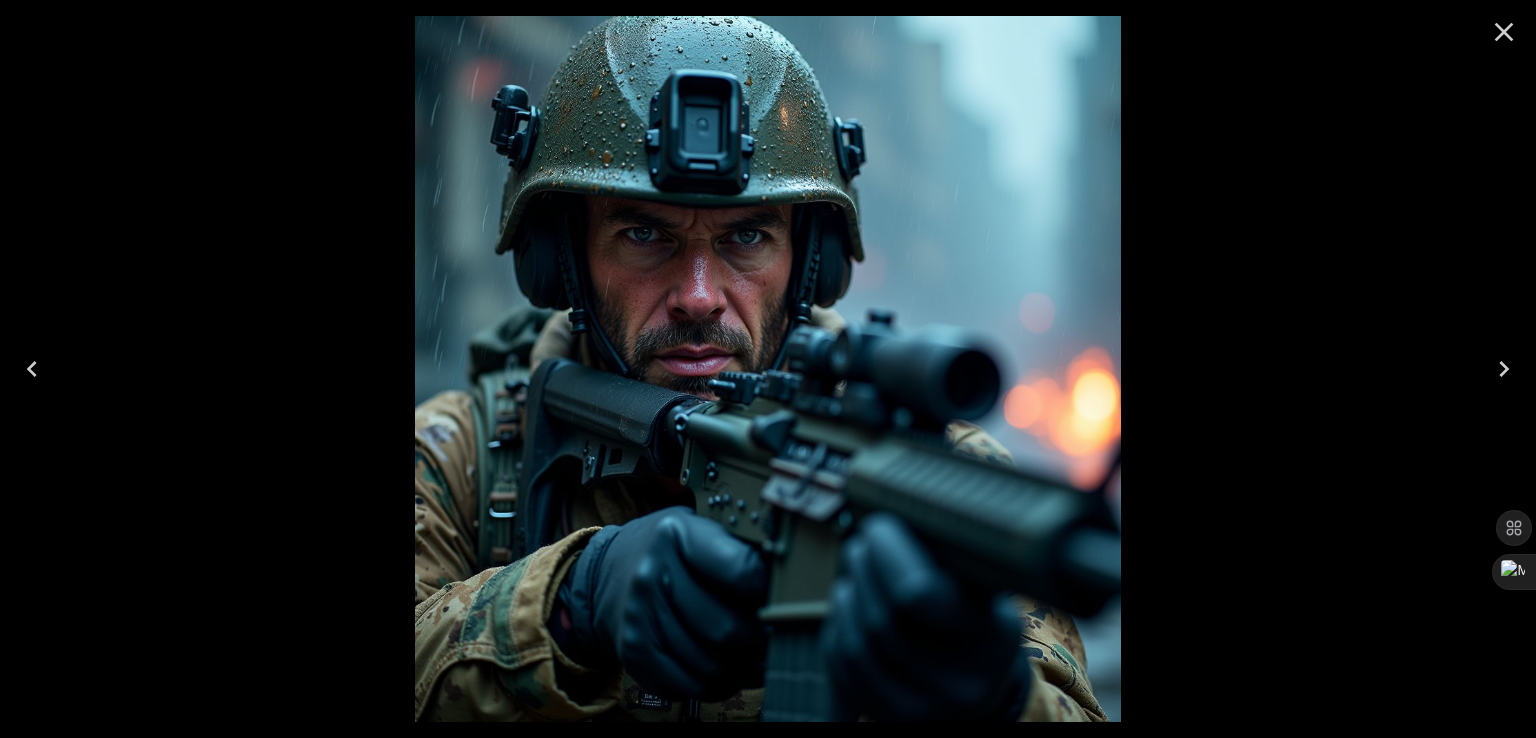 click 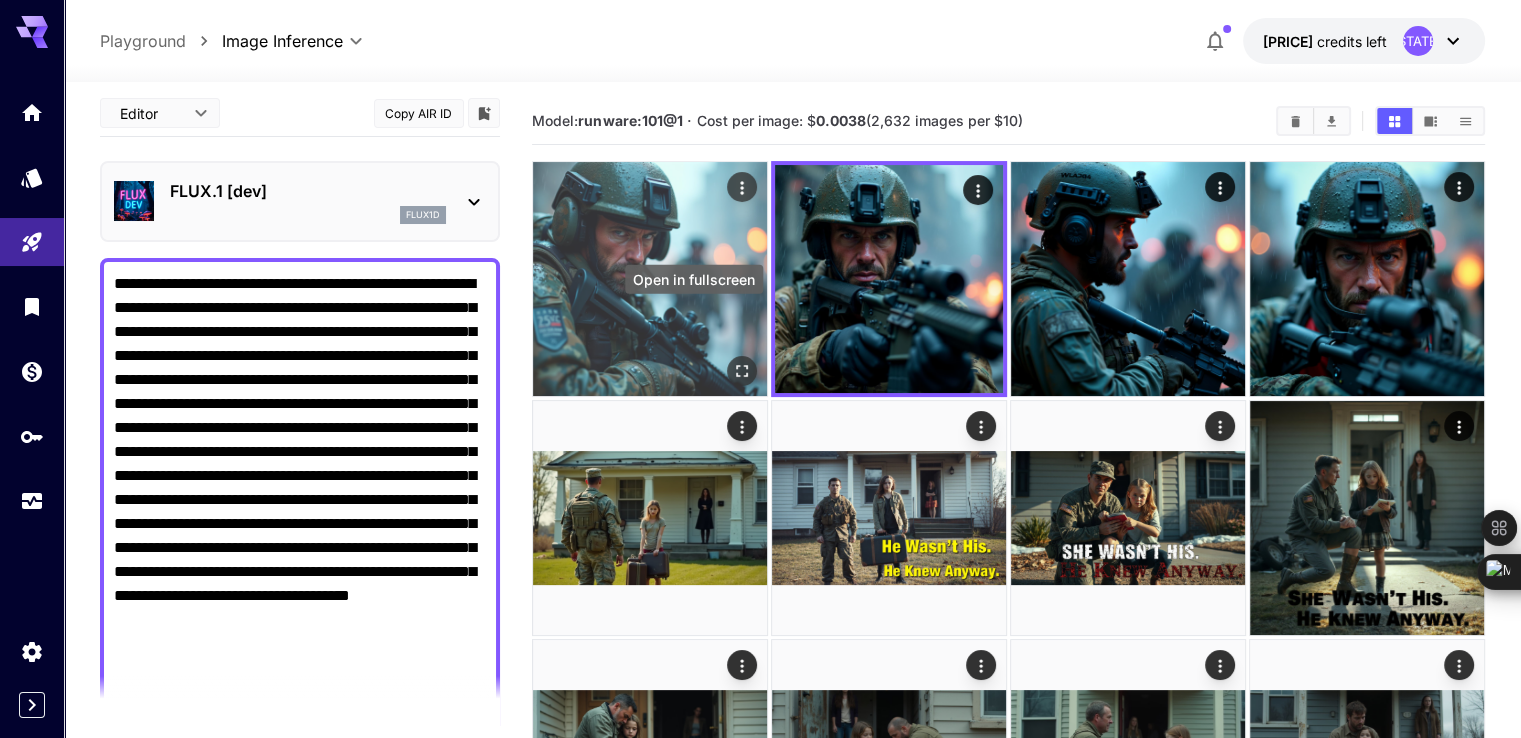 click 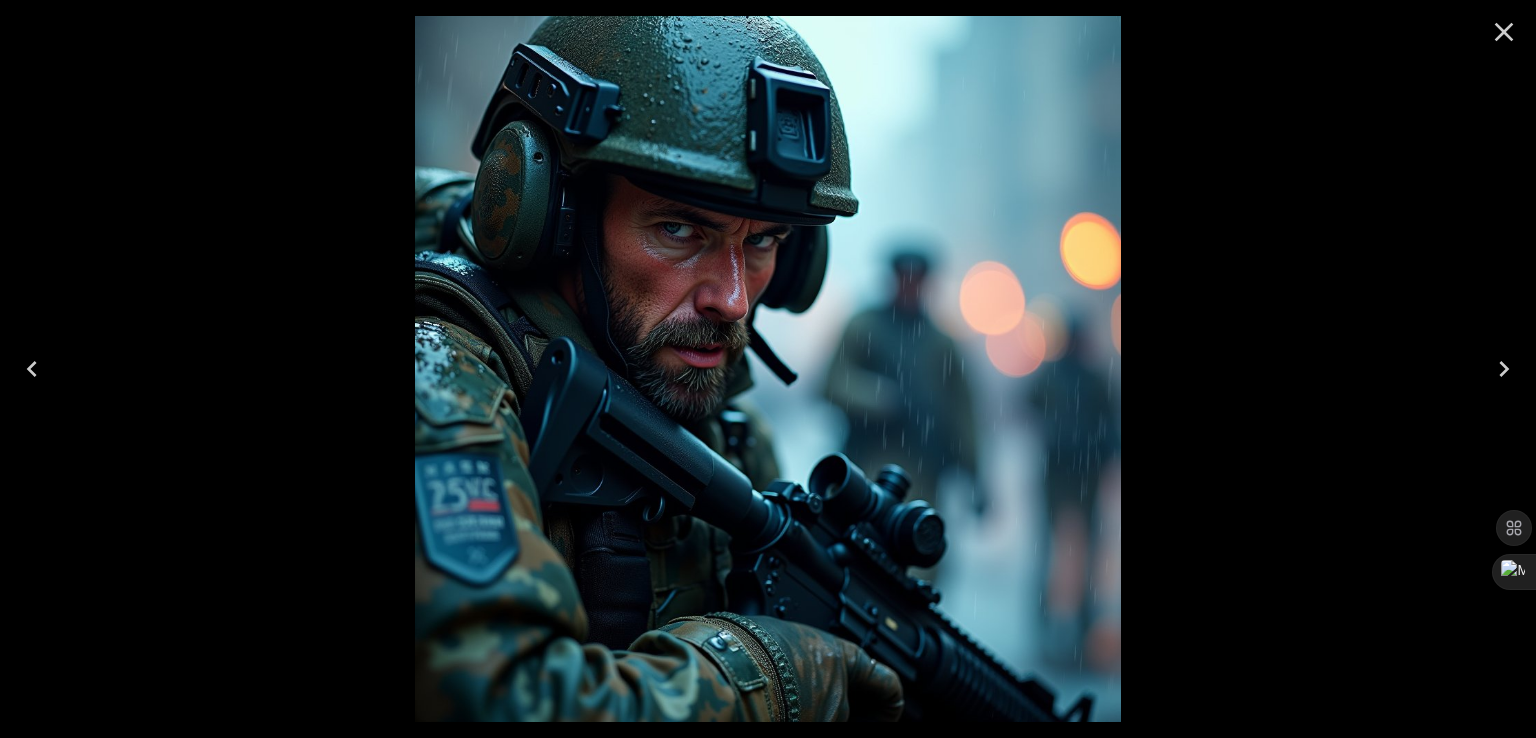 click 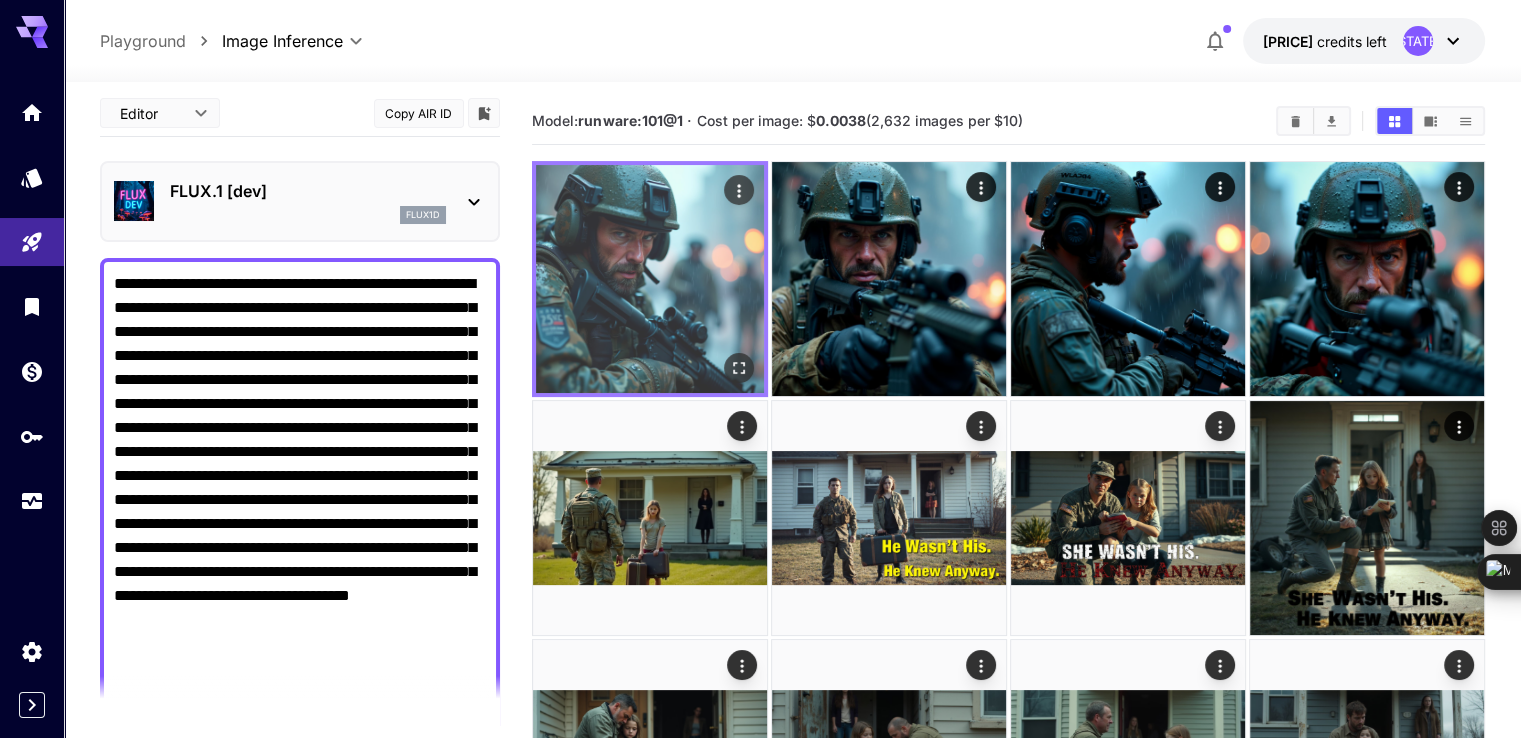click 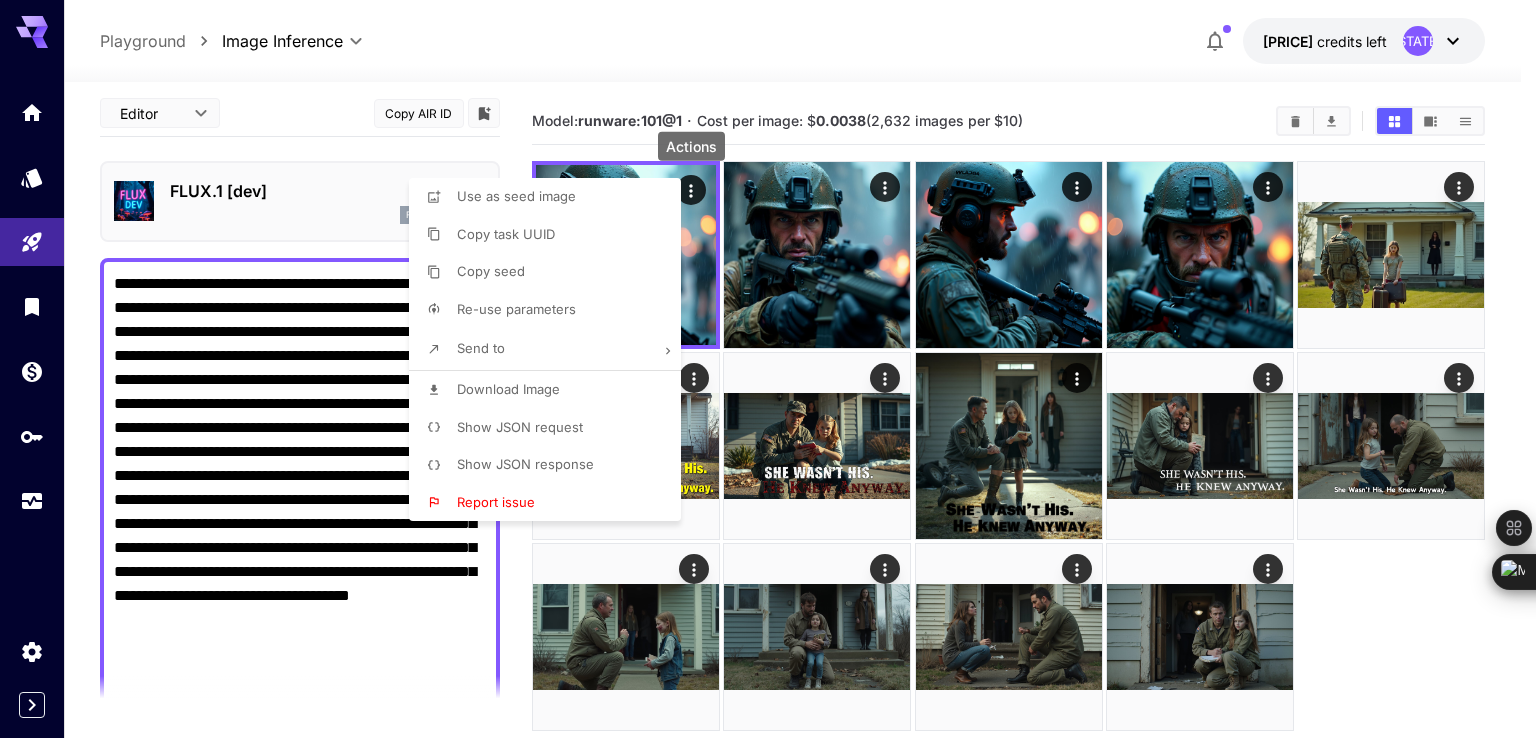 click on "Download Image" at bounding box center (508, 389) 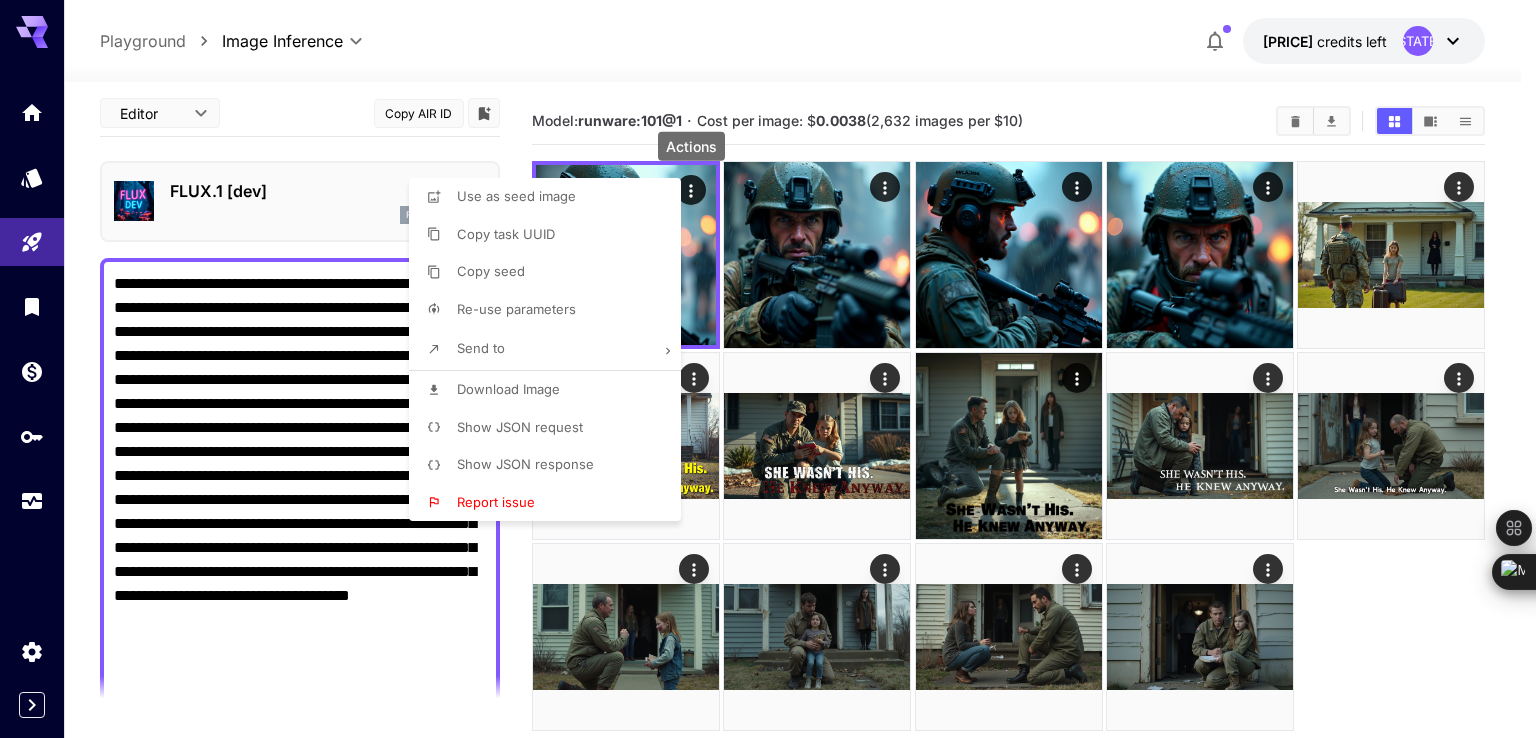 click at bounding box center (768, 369) 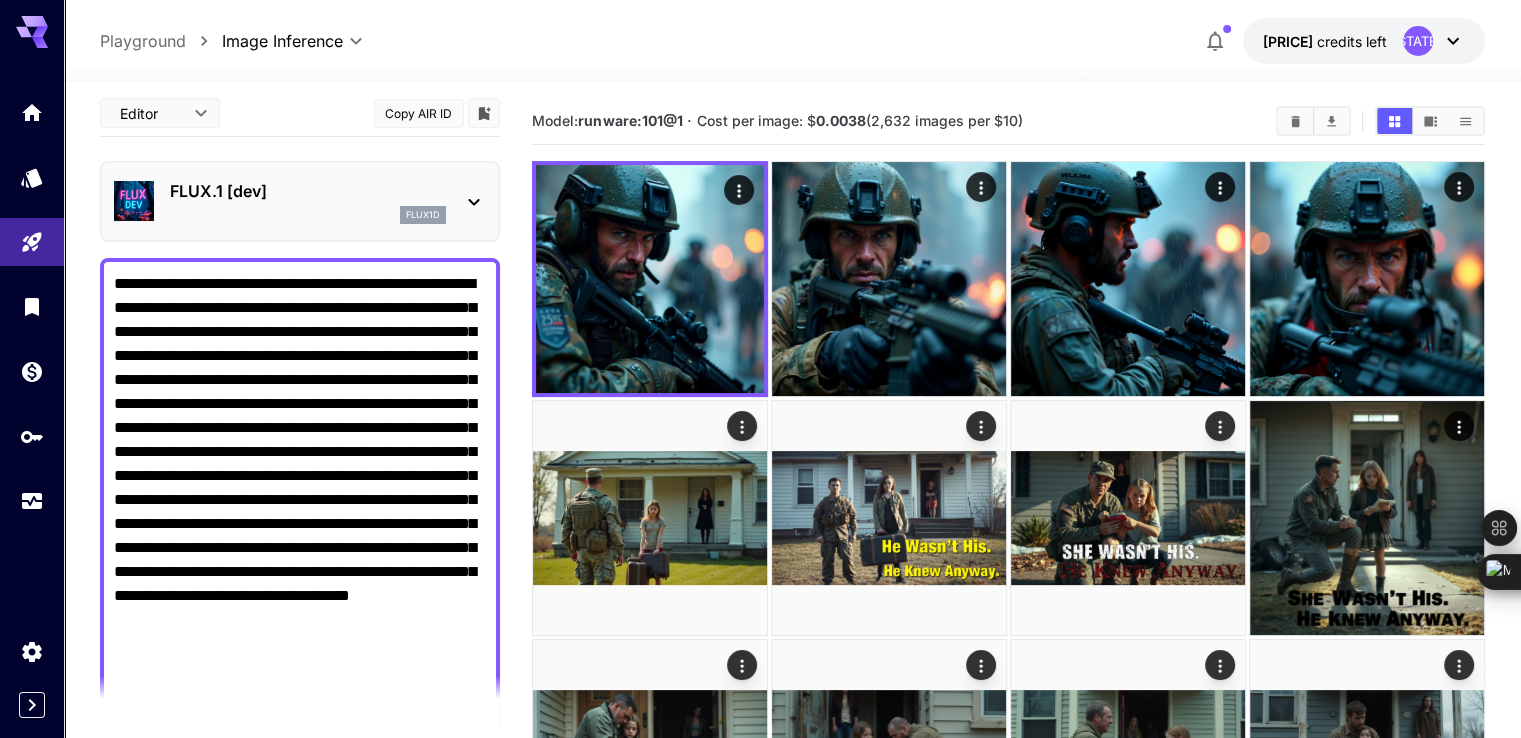 click on "**********" at bounding box center [300, 512] 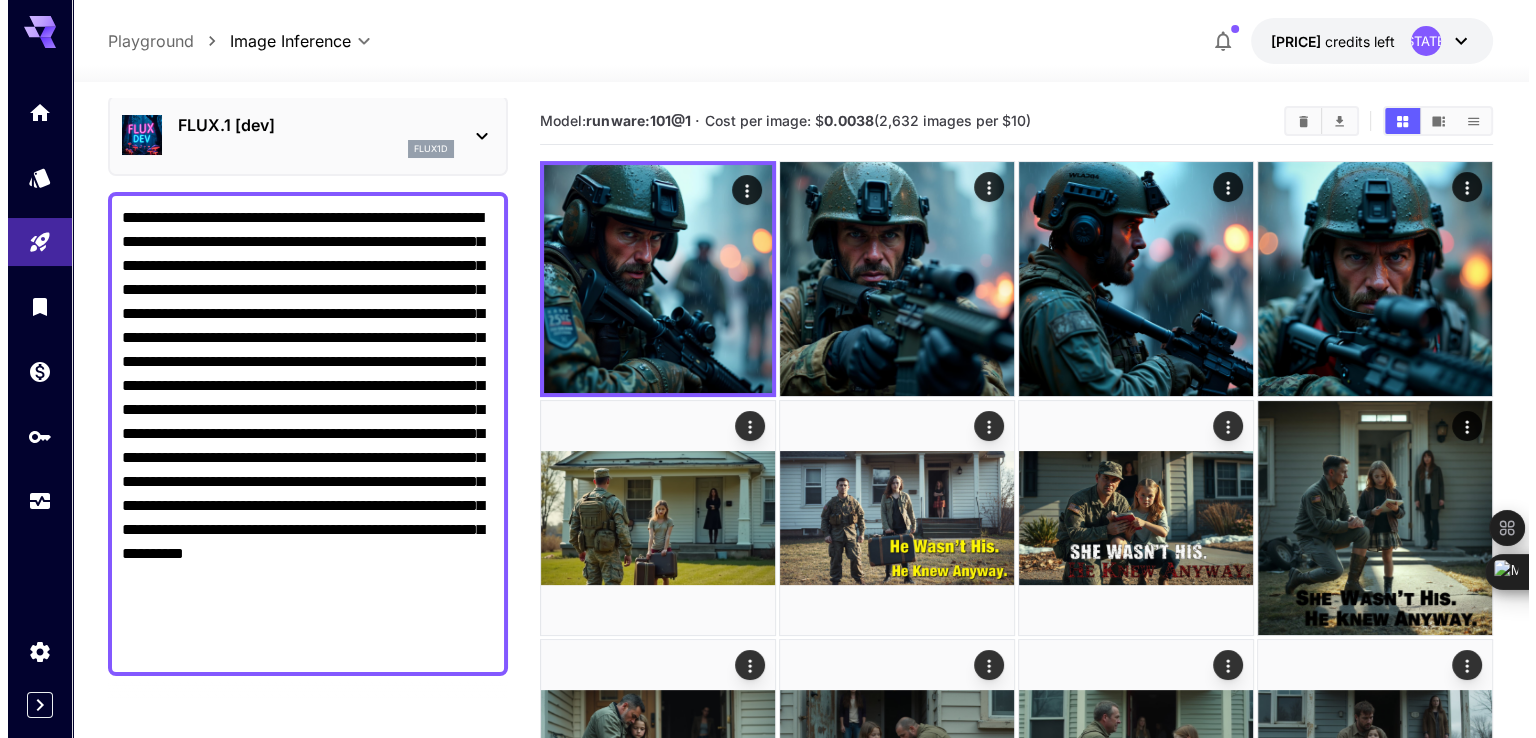 scroll, scrollTop: 208, scrollLeft: 0, axis: vertical 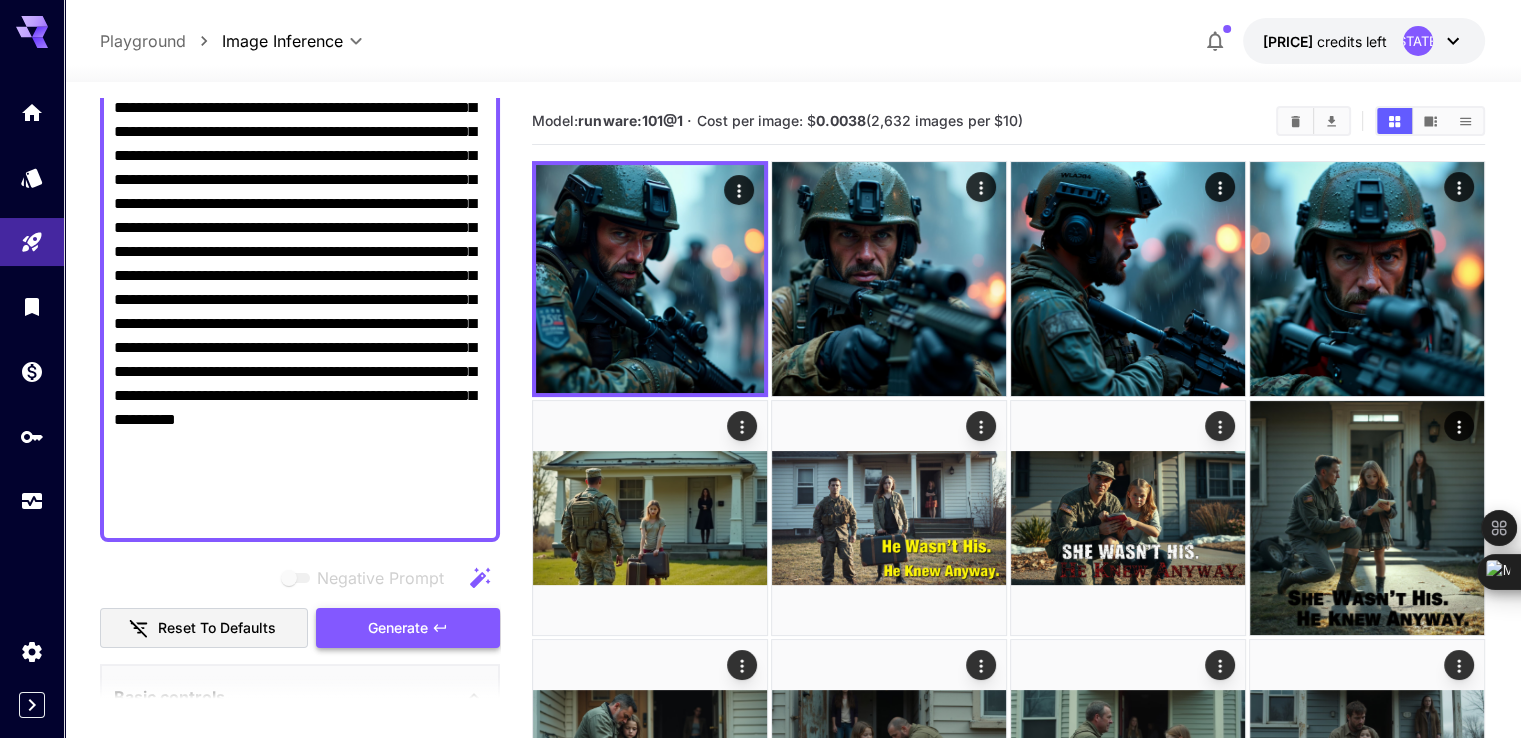 type on "**********" 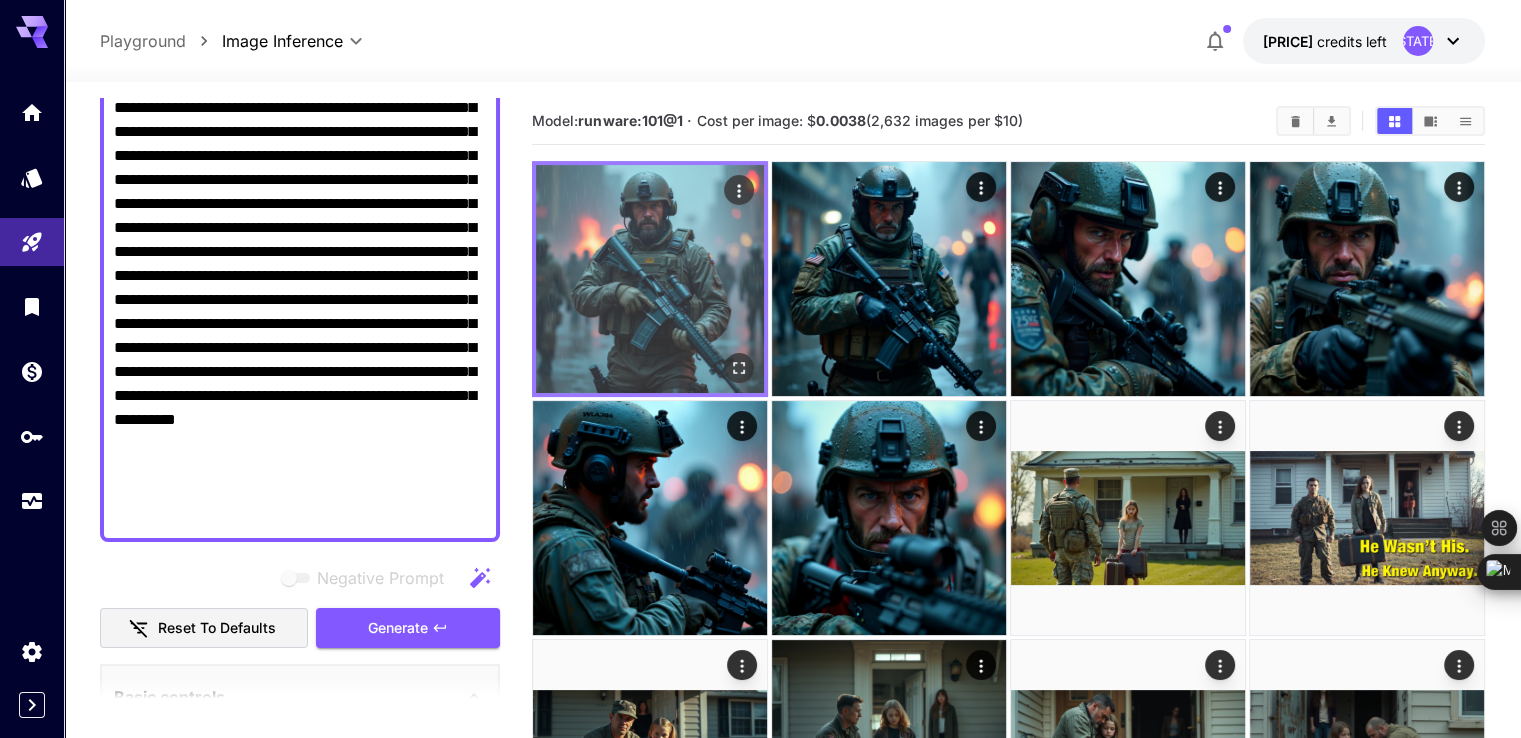 click at bounding box center (650, 279) 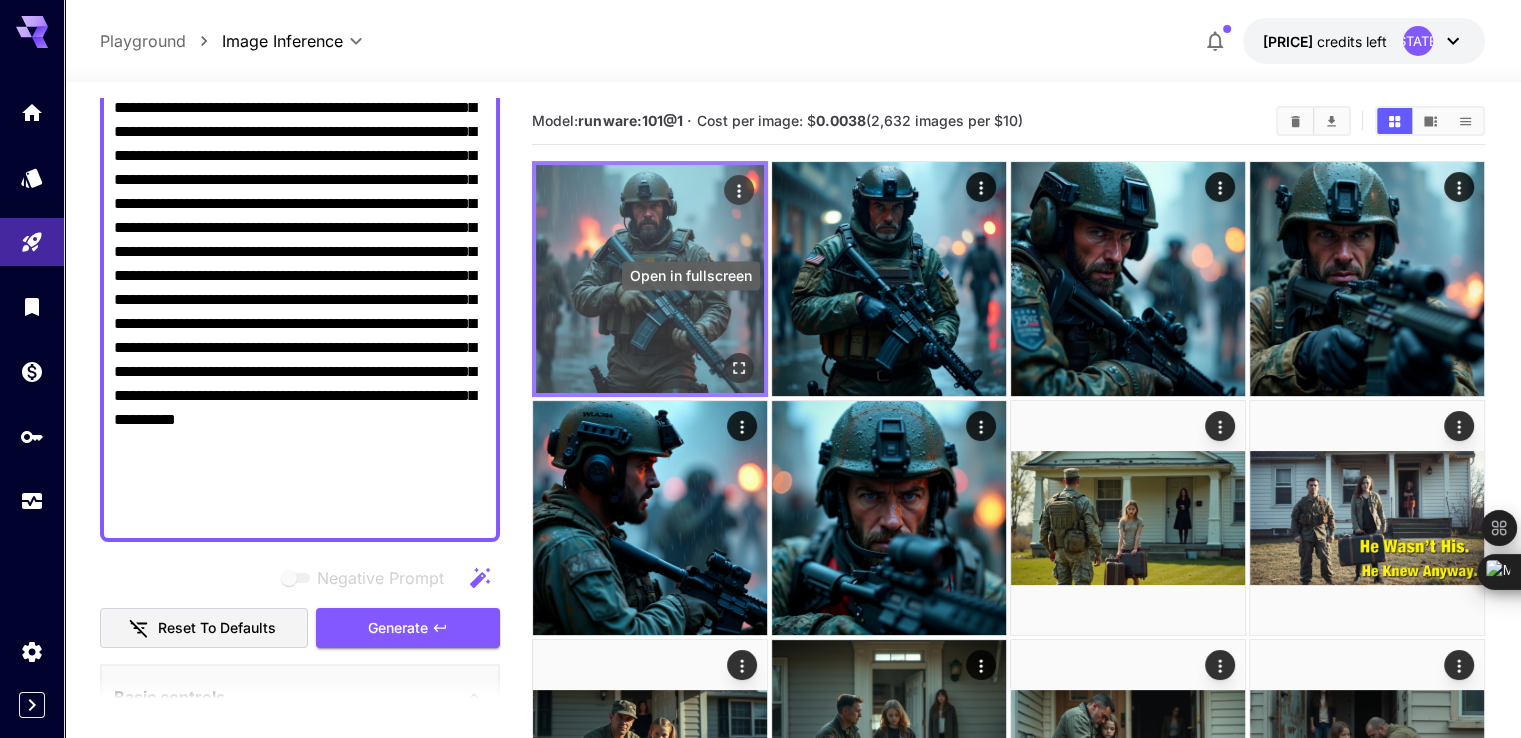 click 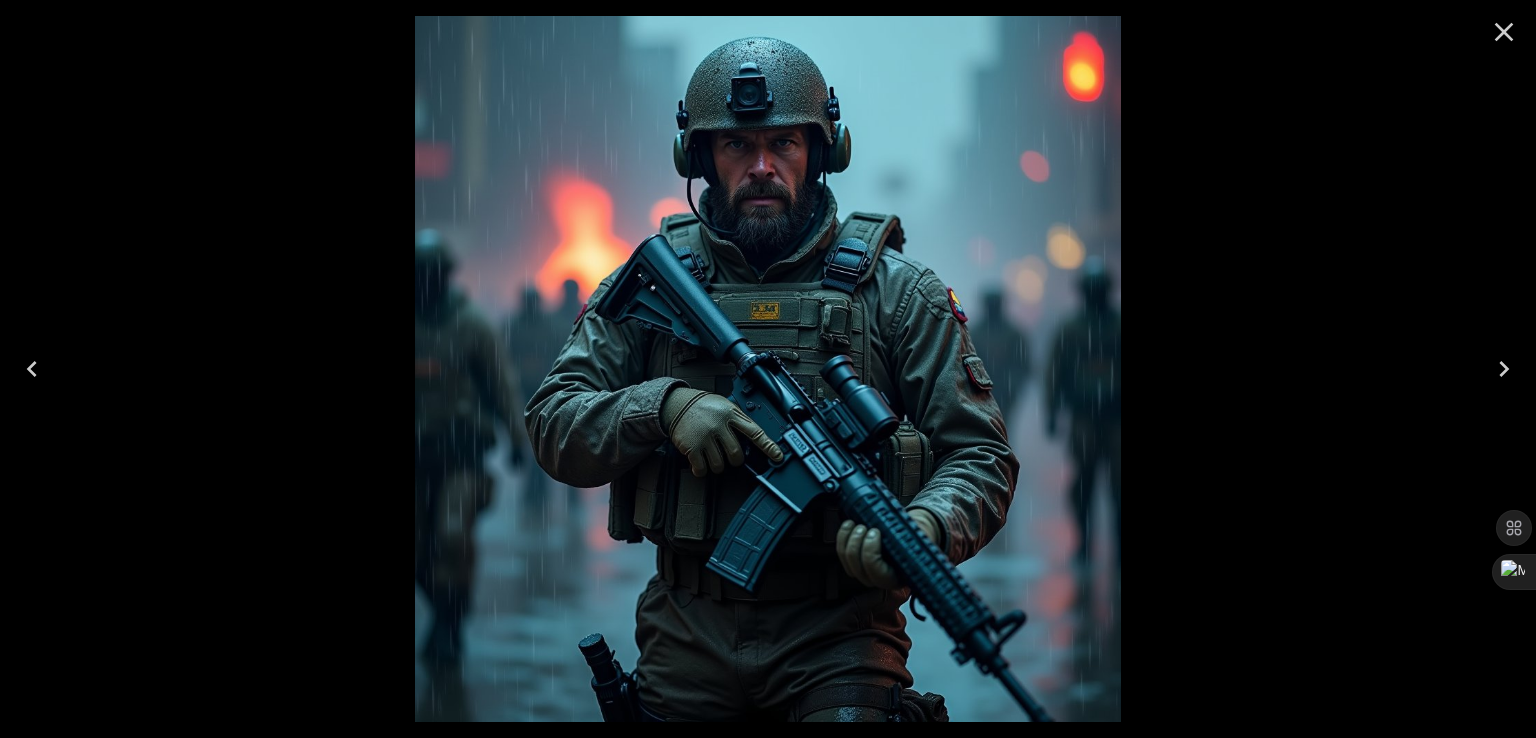 click 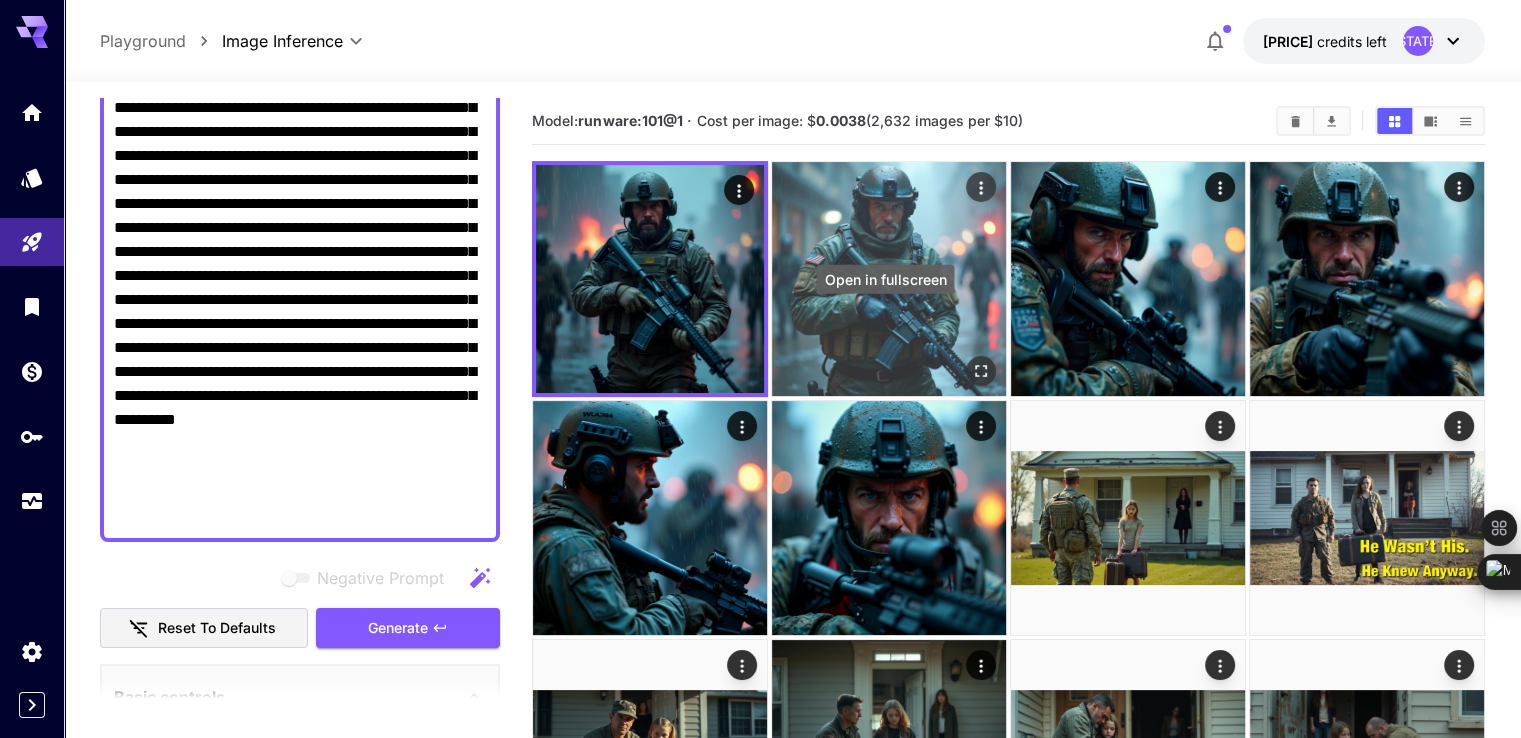 click at bounding box center (981, 371) 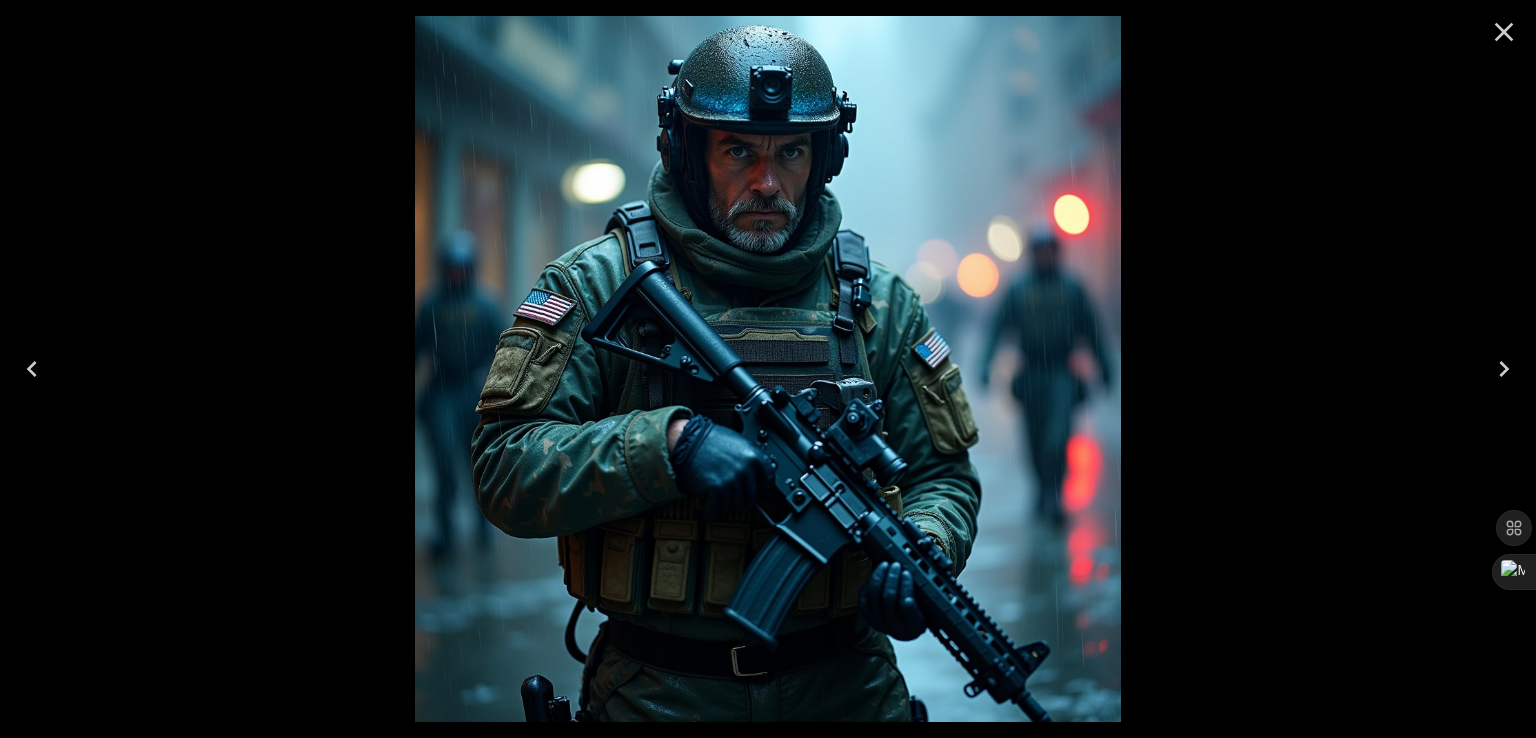 click 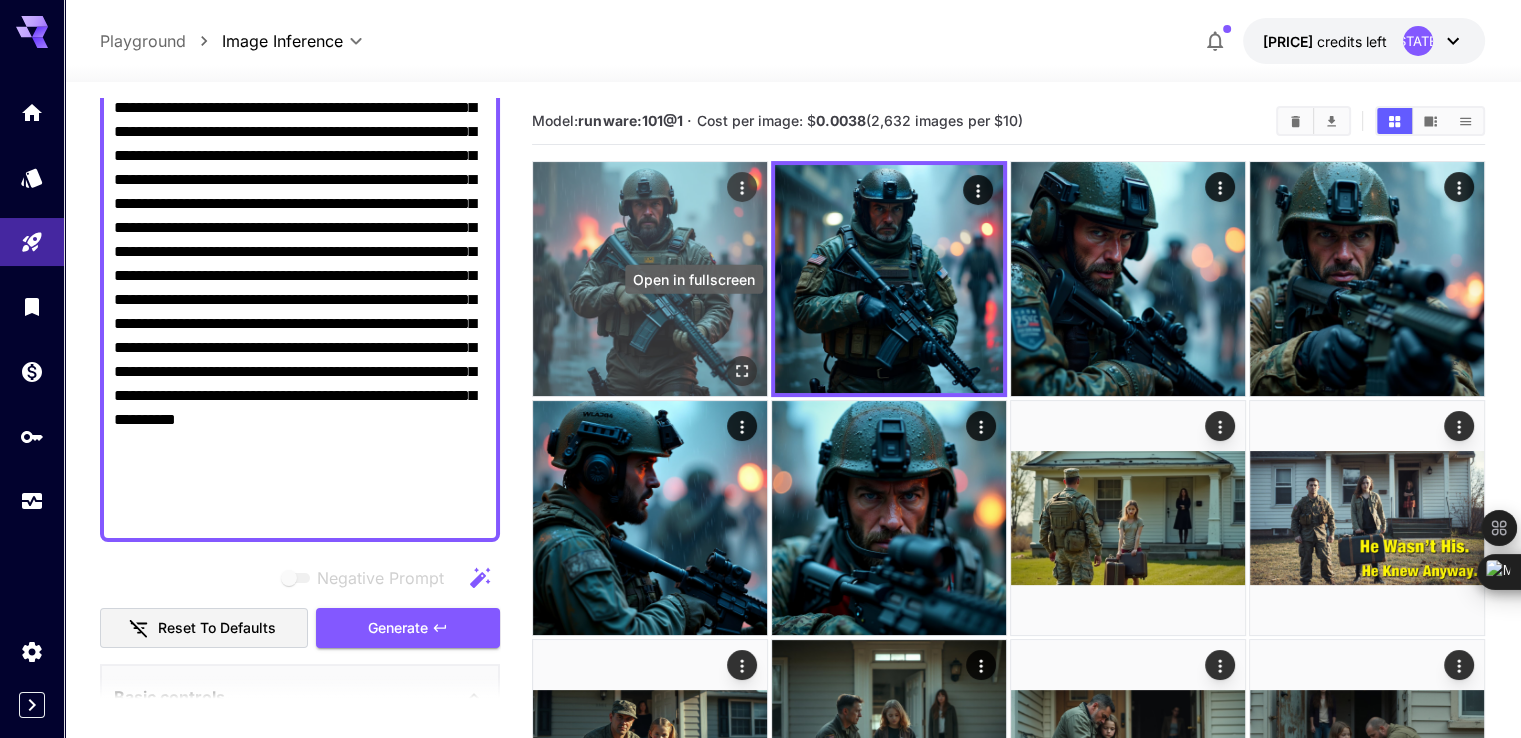 click 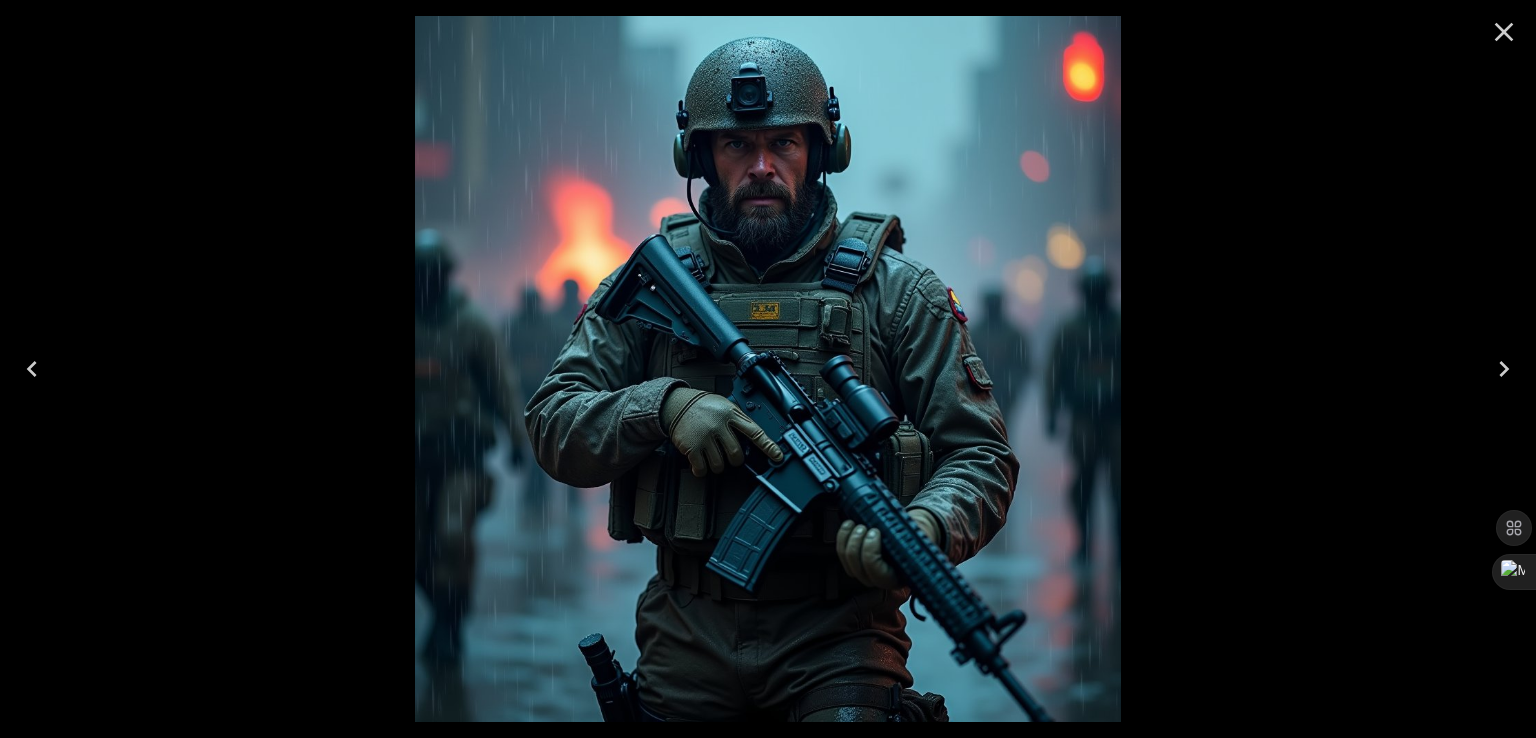 click 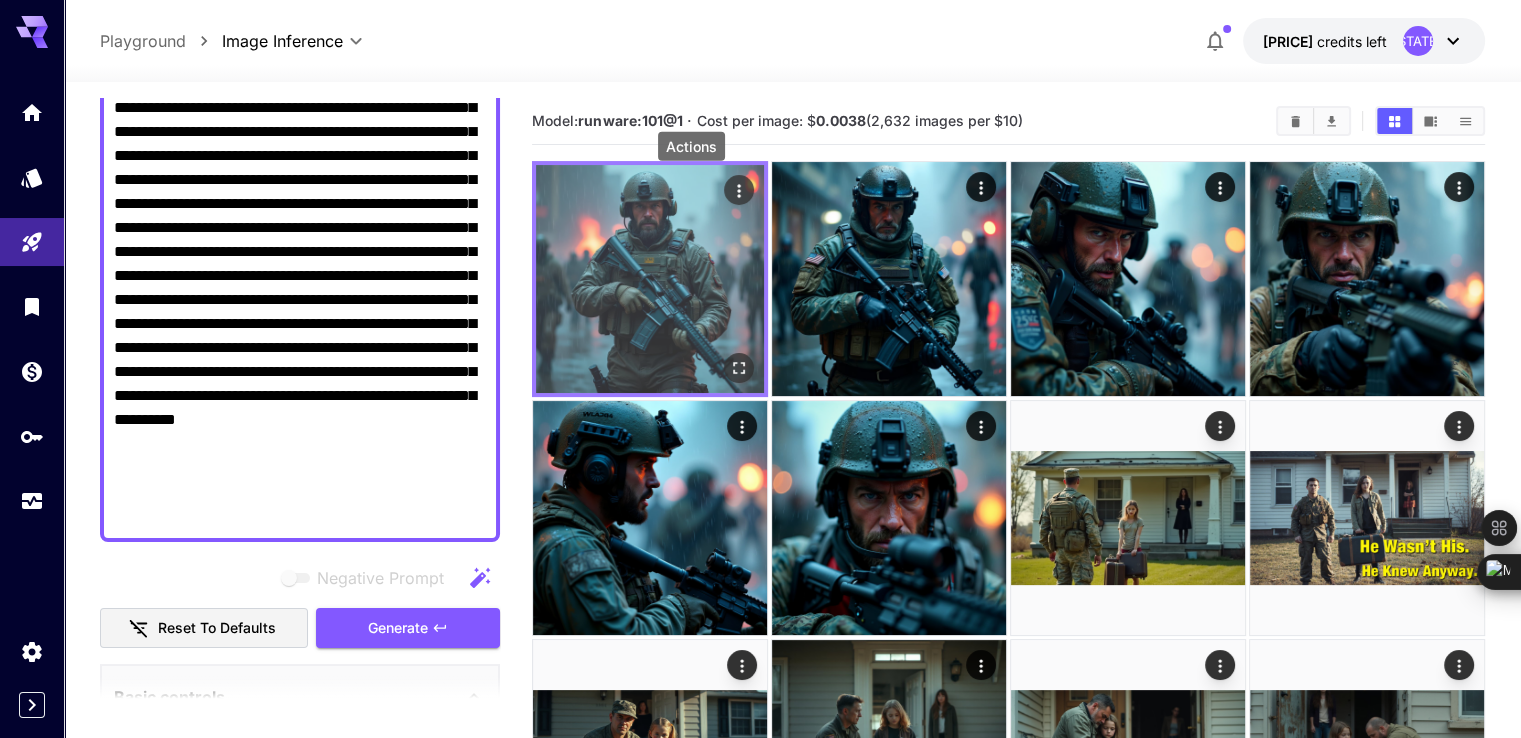 click 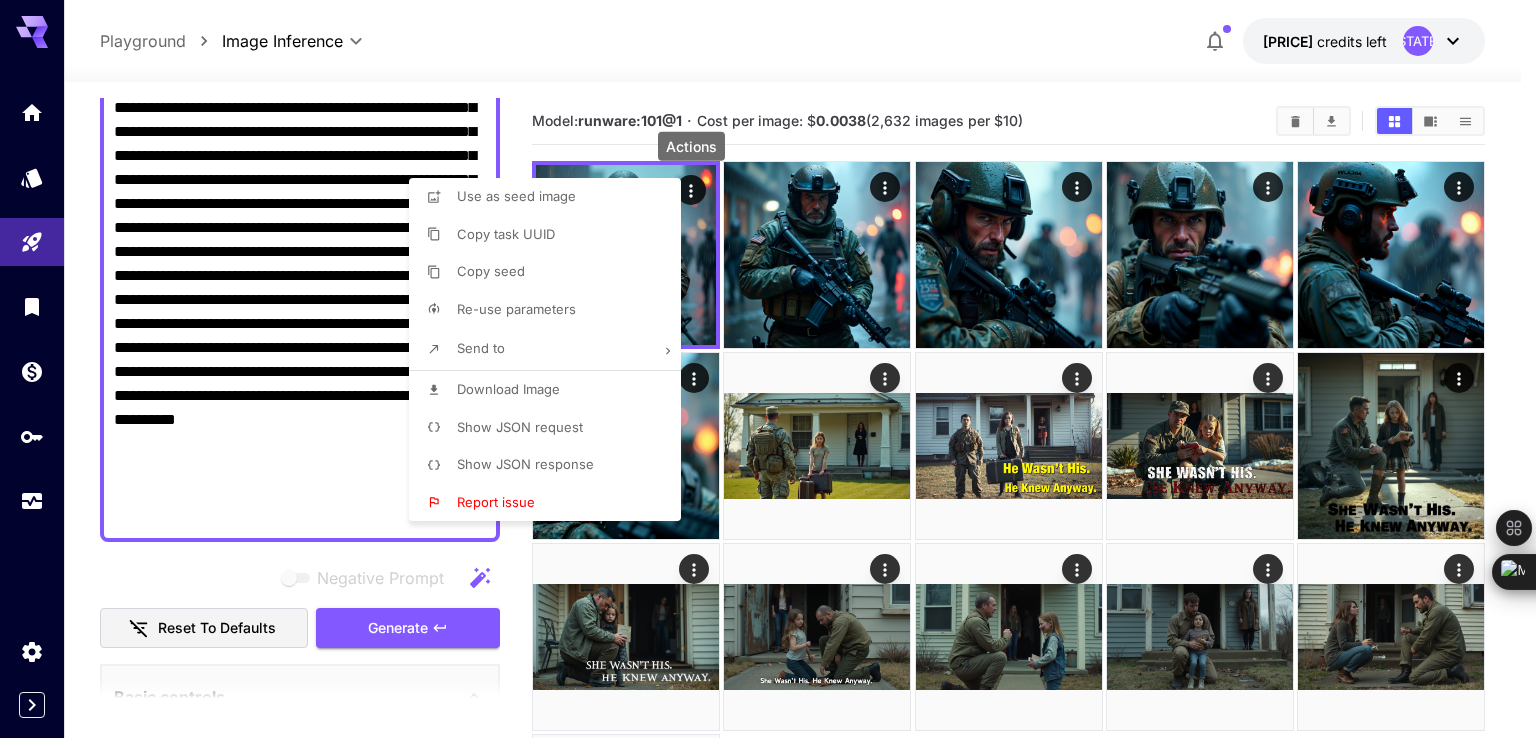 click on "Download Image" at bounding box center [508, 389] 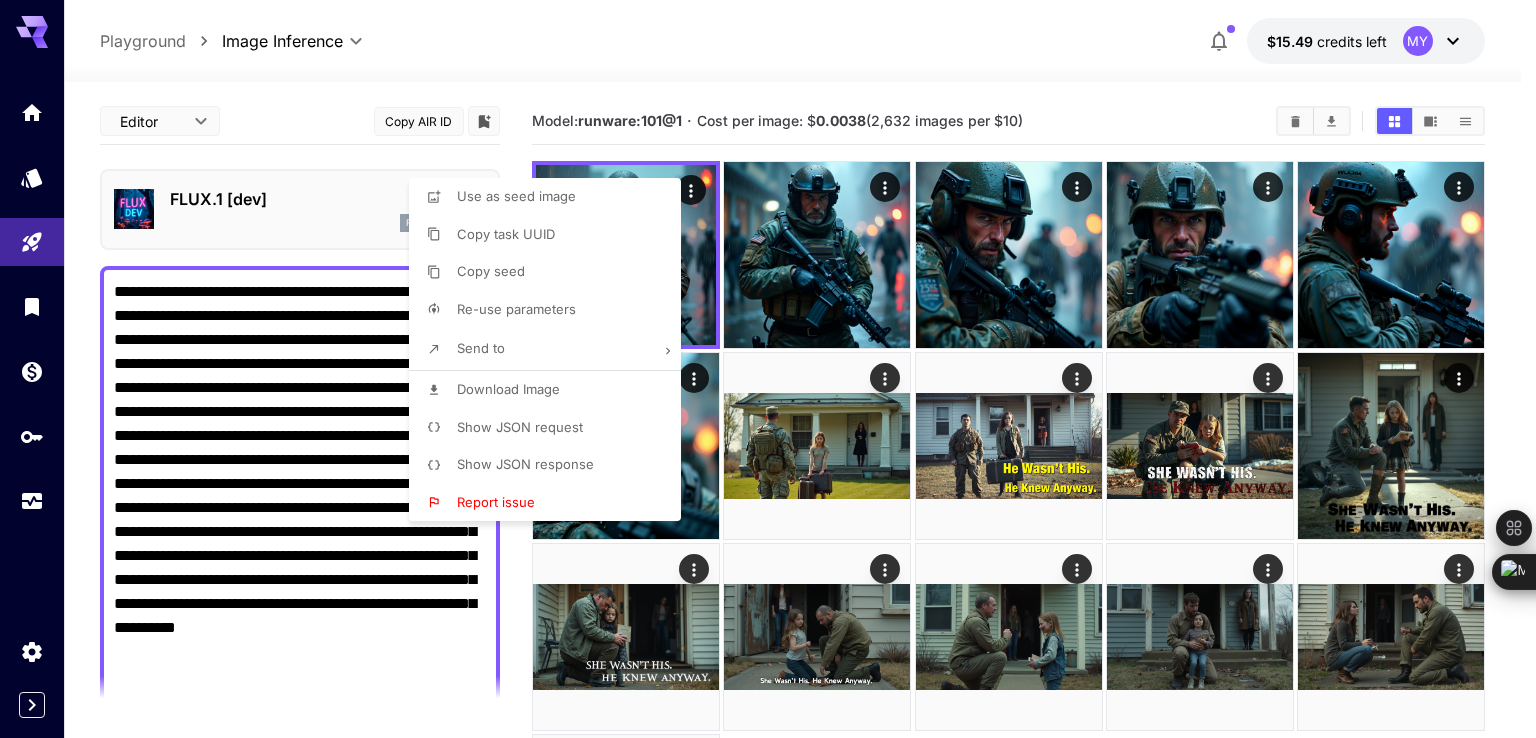scroll, scrollTop: 0, scrollLeft: 0, axis: both 